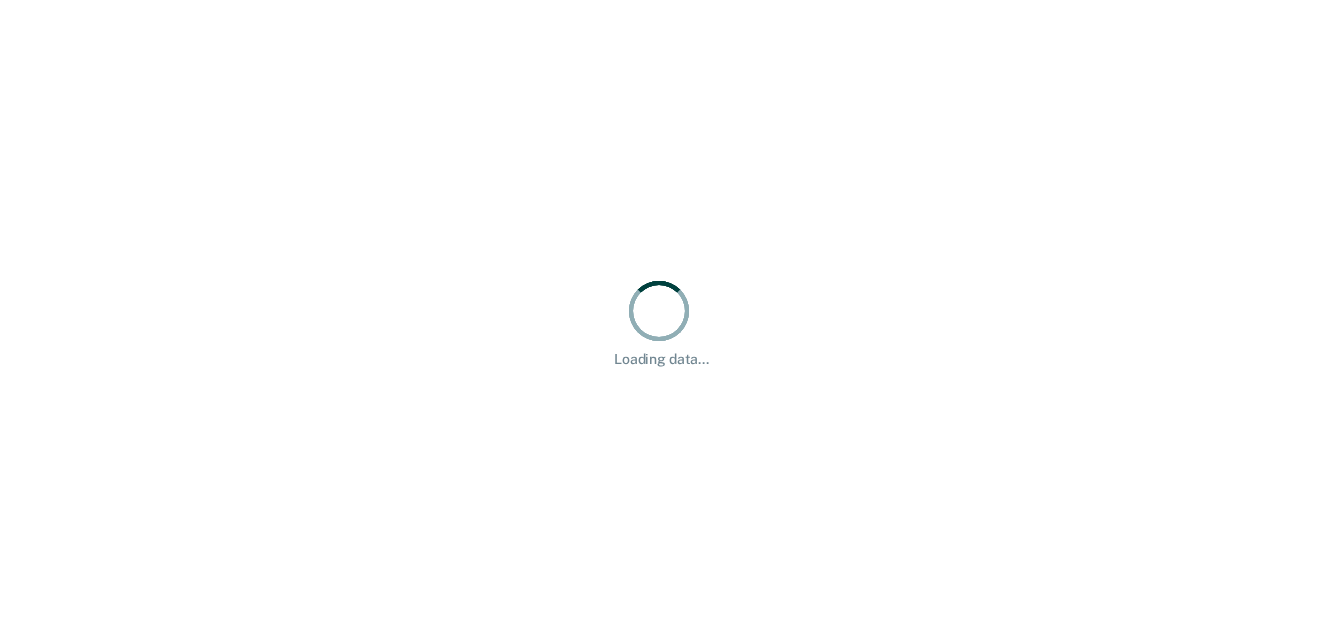 scroll, scrollTop: 0, scrollLeft: 0, axis: both 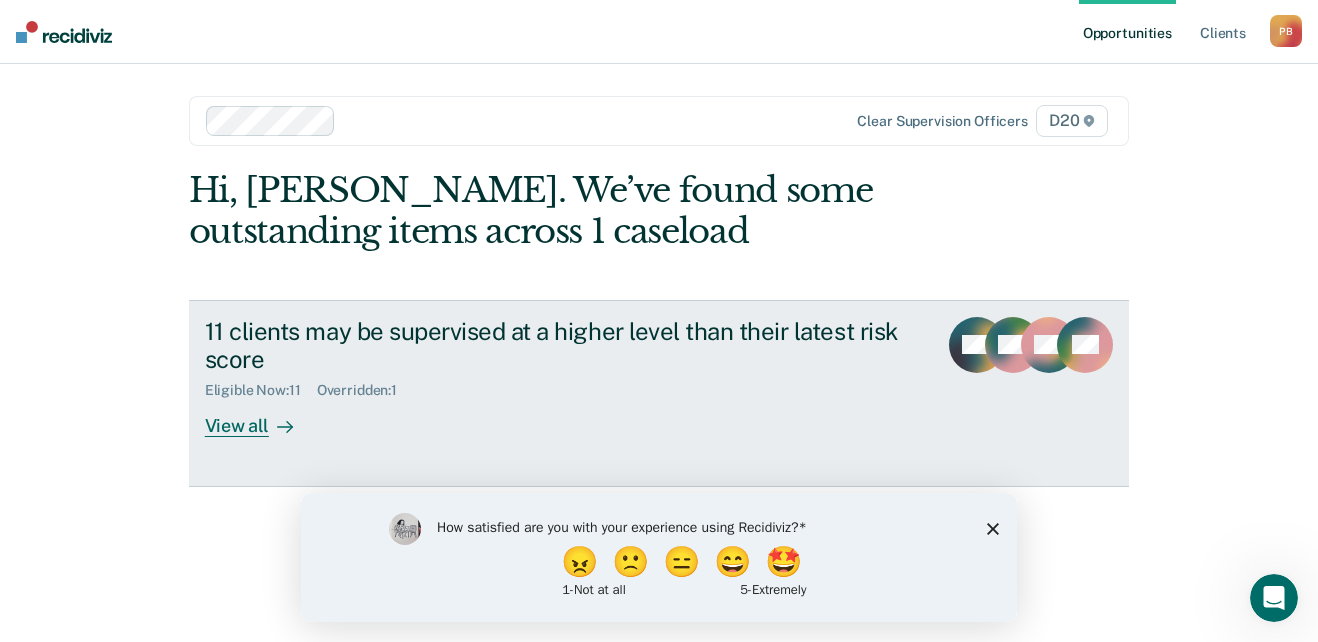 click on "View all" at bounding box center (261, 418) 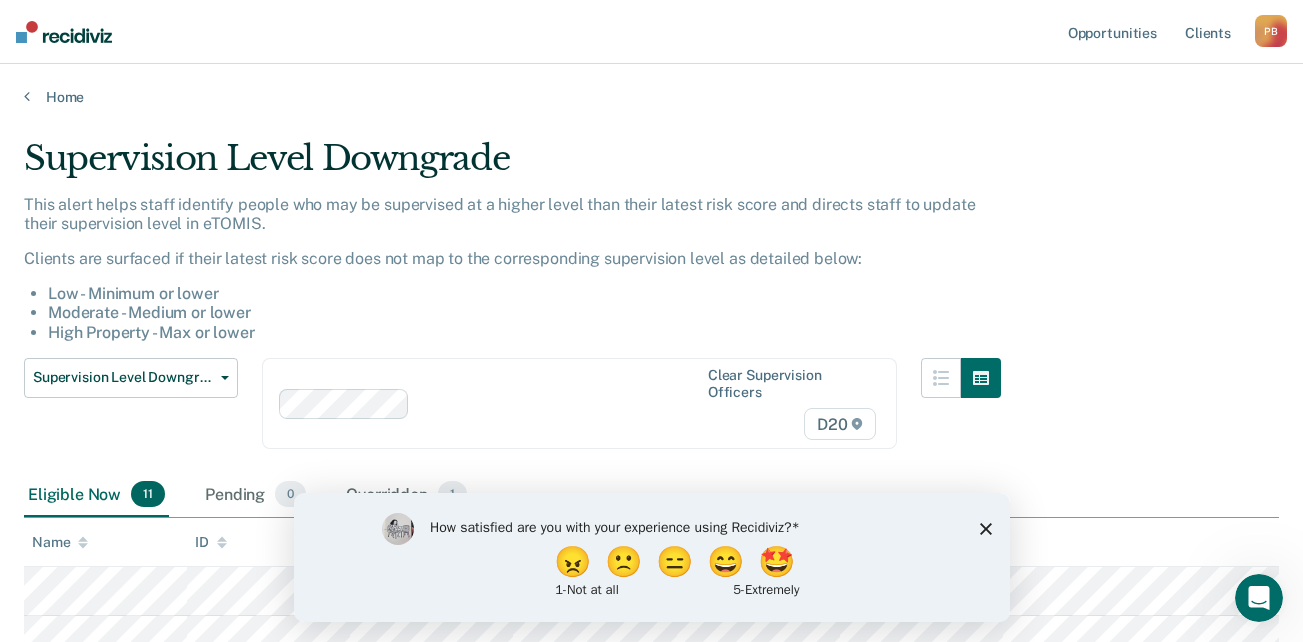 click 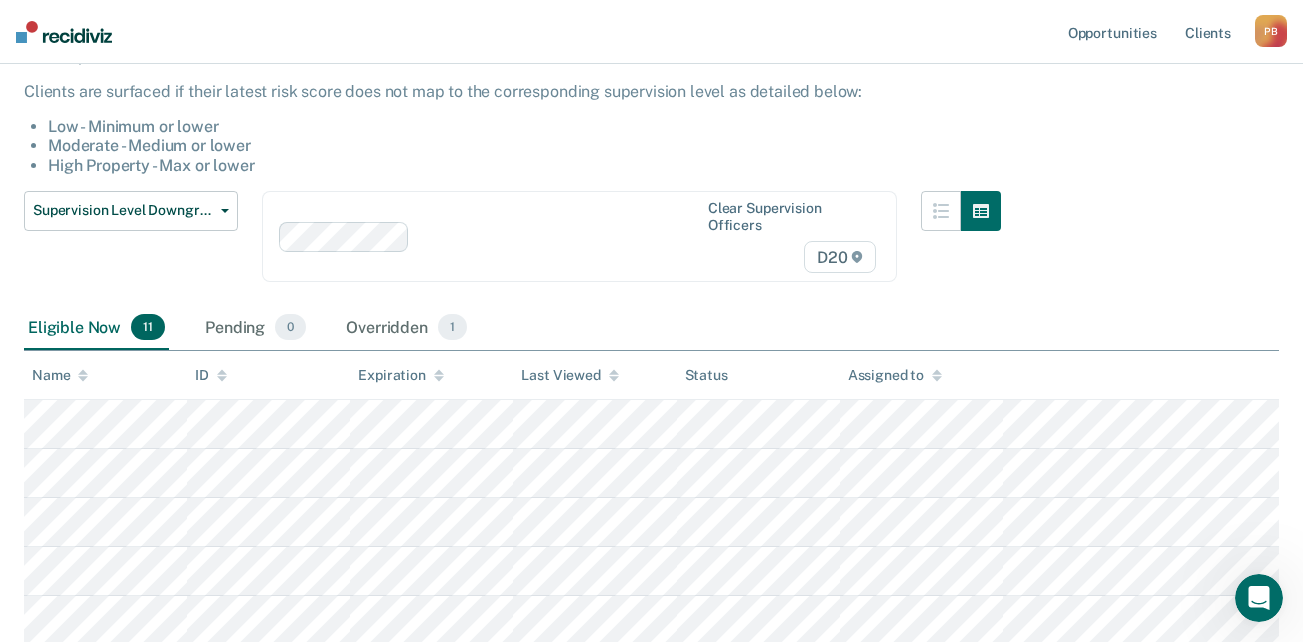 scroll, scrollTop: 200, scrollLeft: 0, axis: vertical 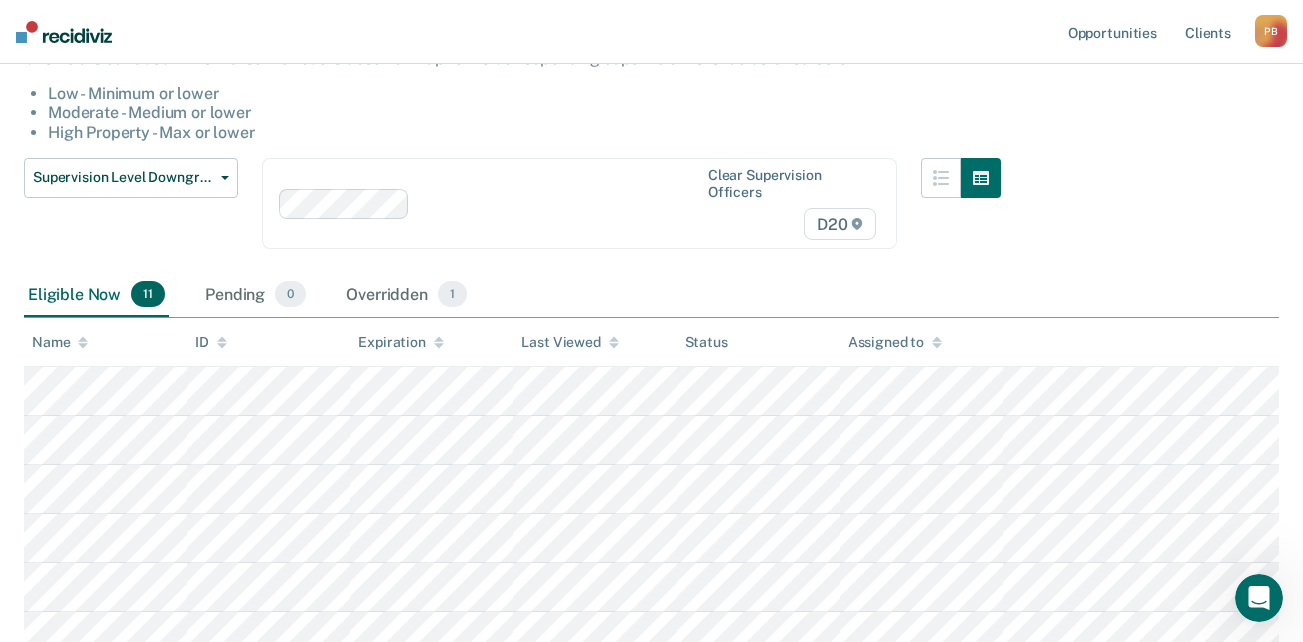 click on "Supervision Level Downgrade   This alert helps staff identify people who may be supervised at a higher level than their latest risk score and directs staff to update their supervision level in eTOMIS.
Clients are surfaced if their latest risk score does not map to the corresponding supervision level as detailed below:
Low - Minimum or lower
Moderate - Medium or lower
High Property - Max or lower
Supervision Level Downgrade Compliant Reporting Supervision Level Downgrade Suspension of Direct Supervision Clear   supervision officers D20   Eligible Now 11 Pending 0 Overridden 1
To pick up a draggable item, press the space bar.
While dragging, use the arrow keys to move the item.
Press space again to drop the item in its new position, or press escape to cancel.
Name ID Expiration Last Viewed Status Assigned to" at bounding box center (651, 419) 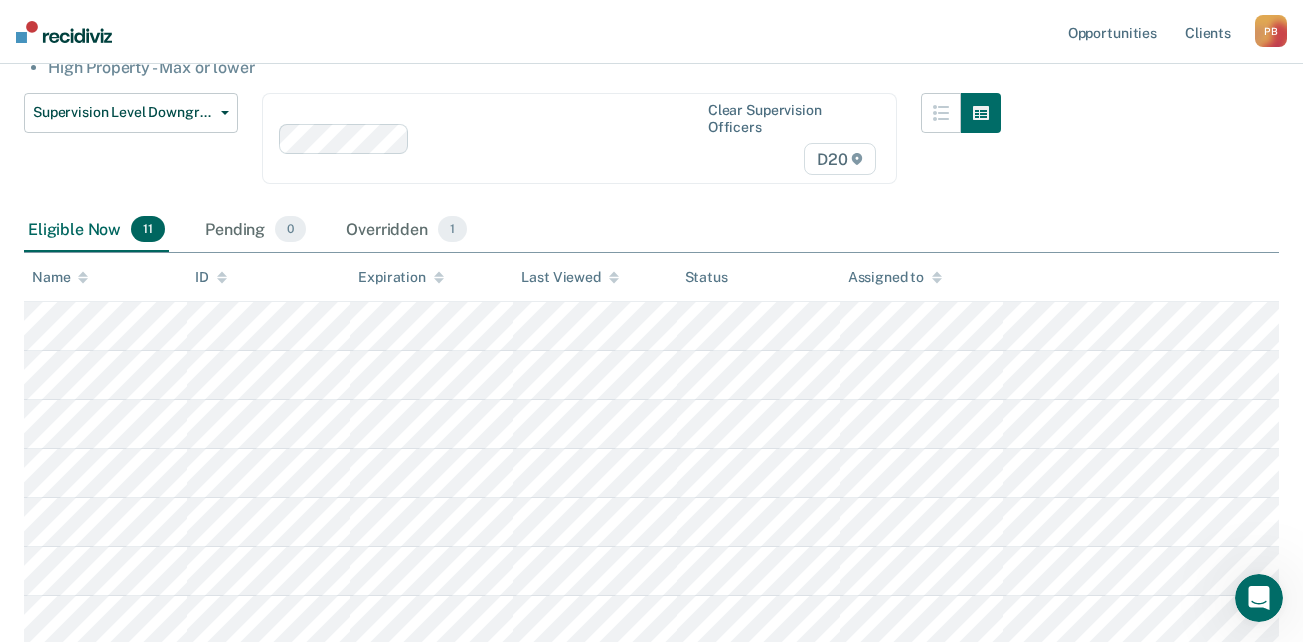 scroll, scrollTop: 300, scrollLeft: 0, axis: vertical 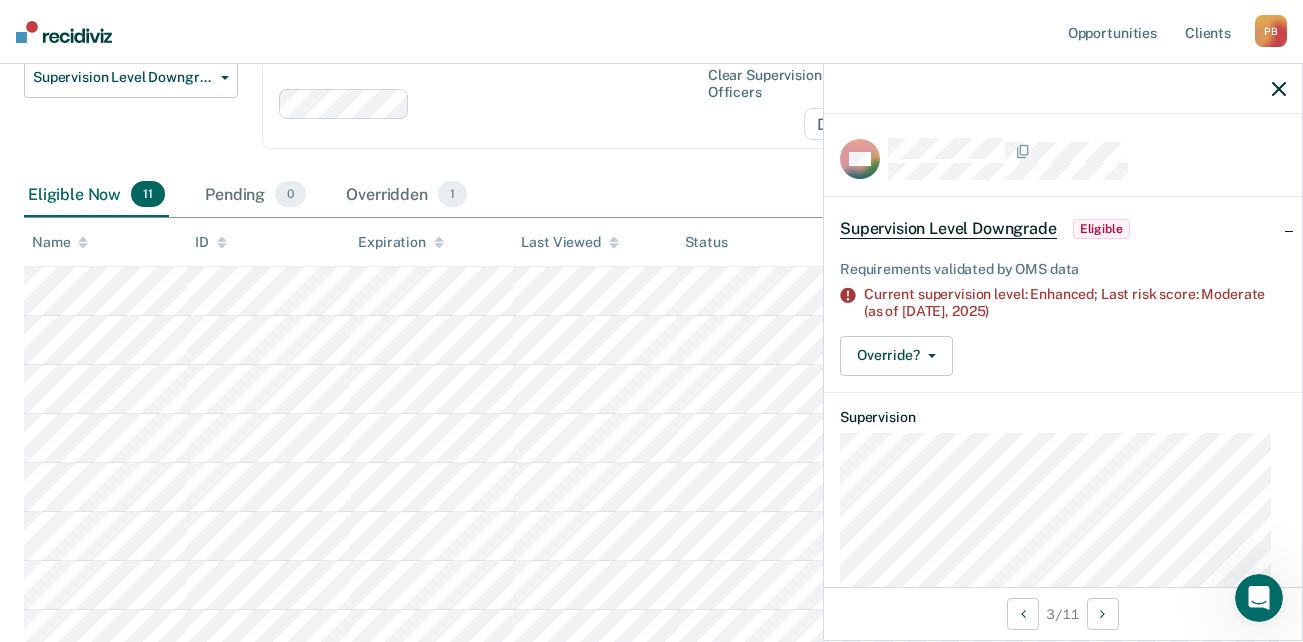 click 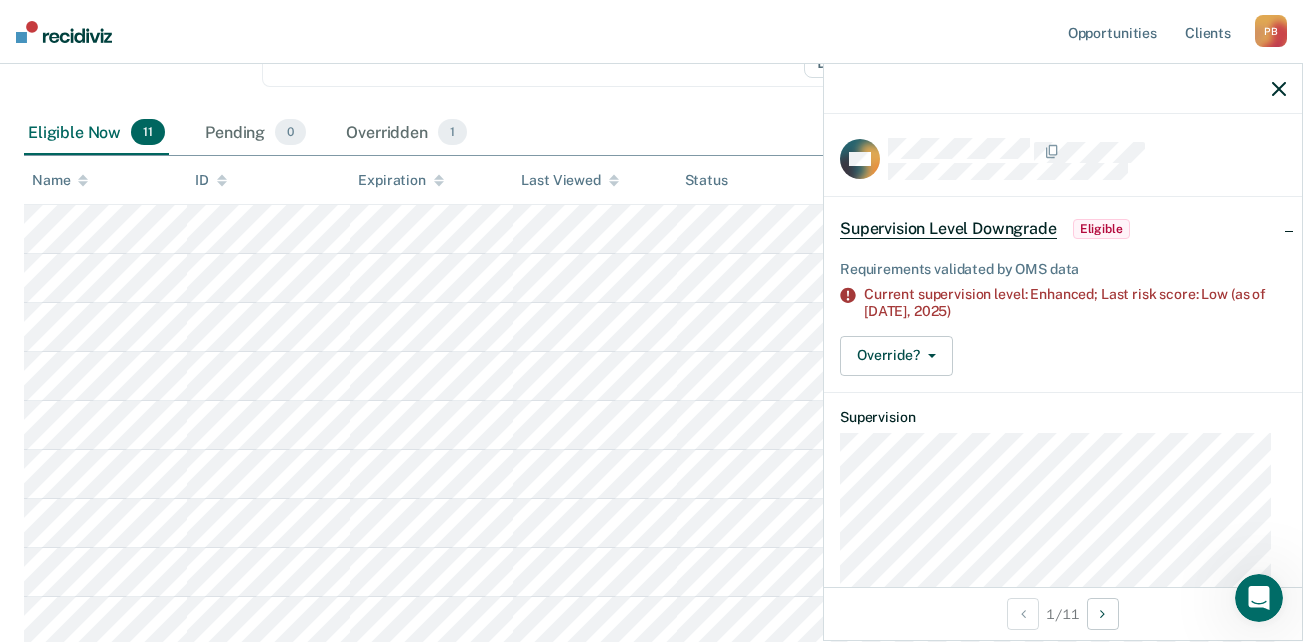 scroll, scrollTop: 400, scrollLeft: 0, axis: vertical 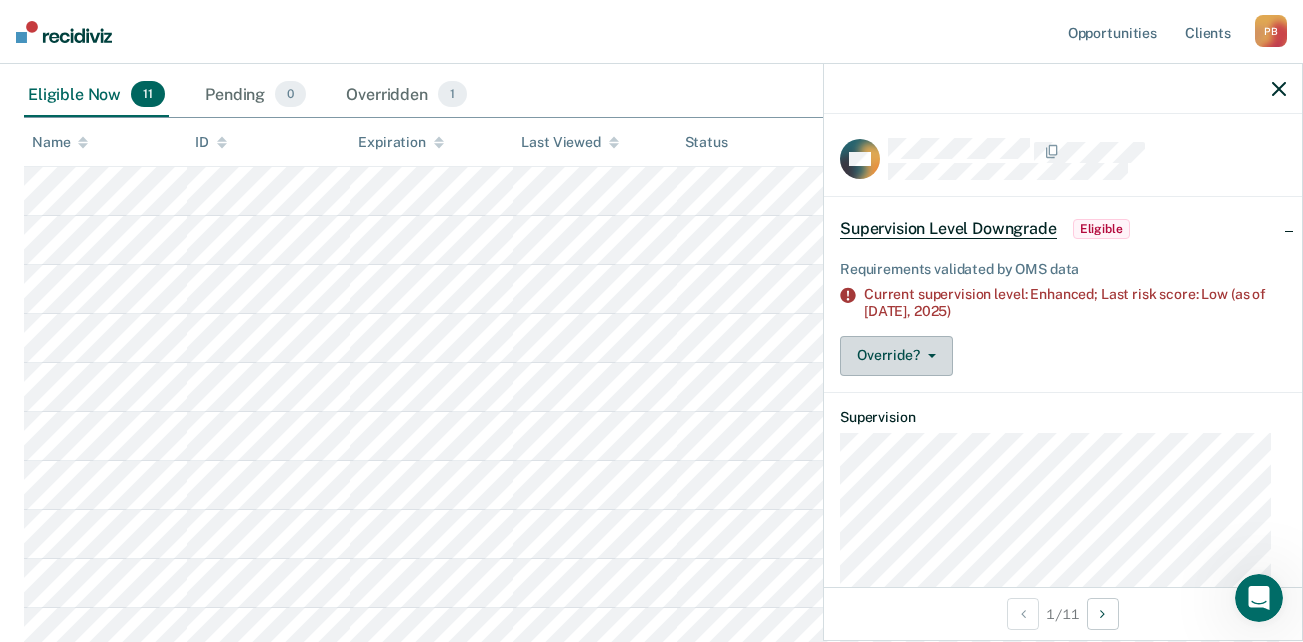 click on "Override?" at bounding box center [896, 356] 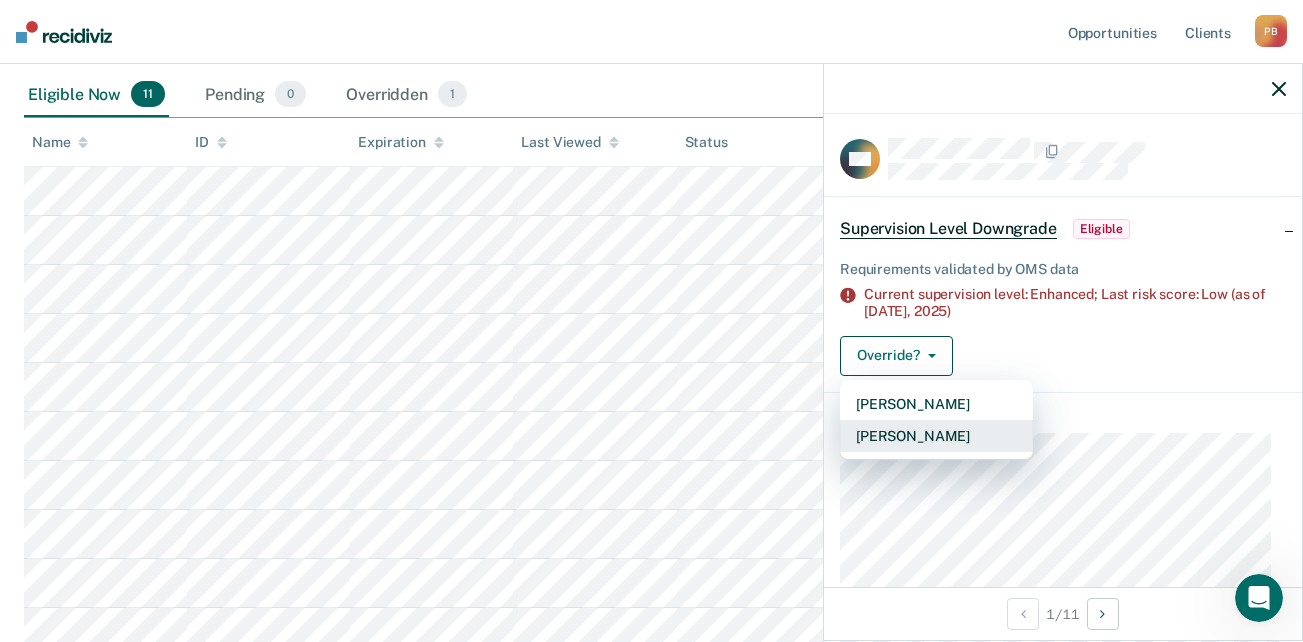 click on "[PERSON_NAME]" at bounding box center [936, 436] 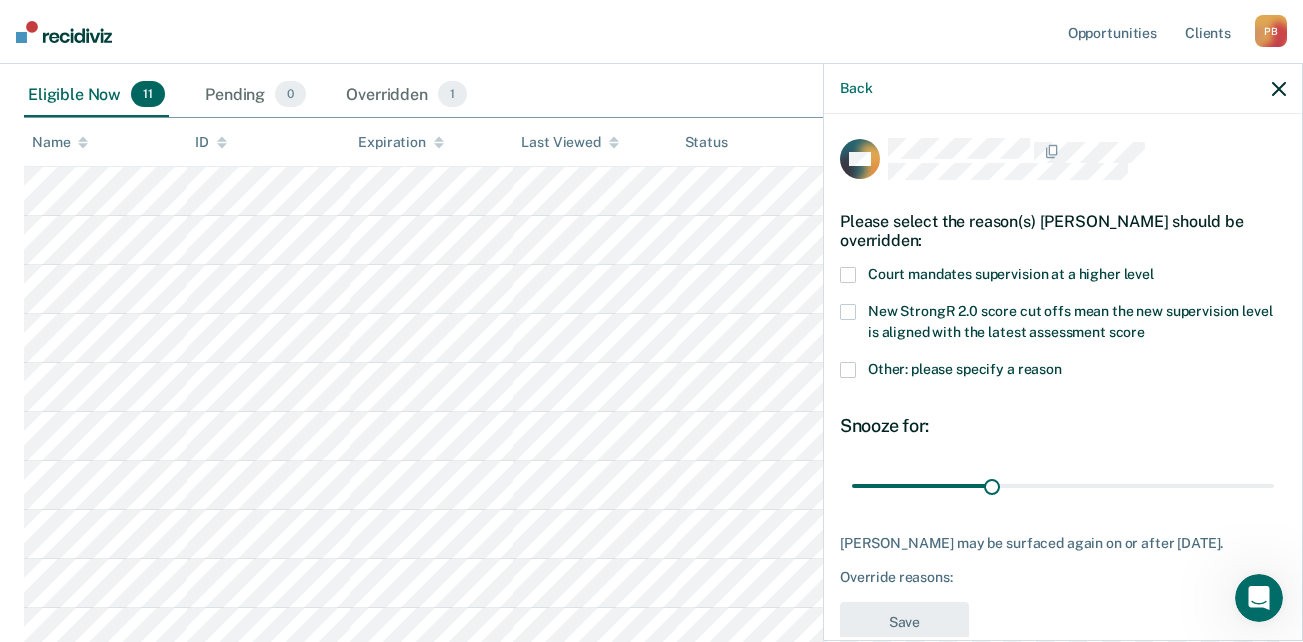 click at bounding box center (848, 275) 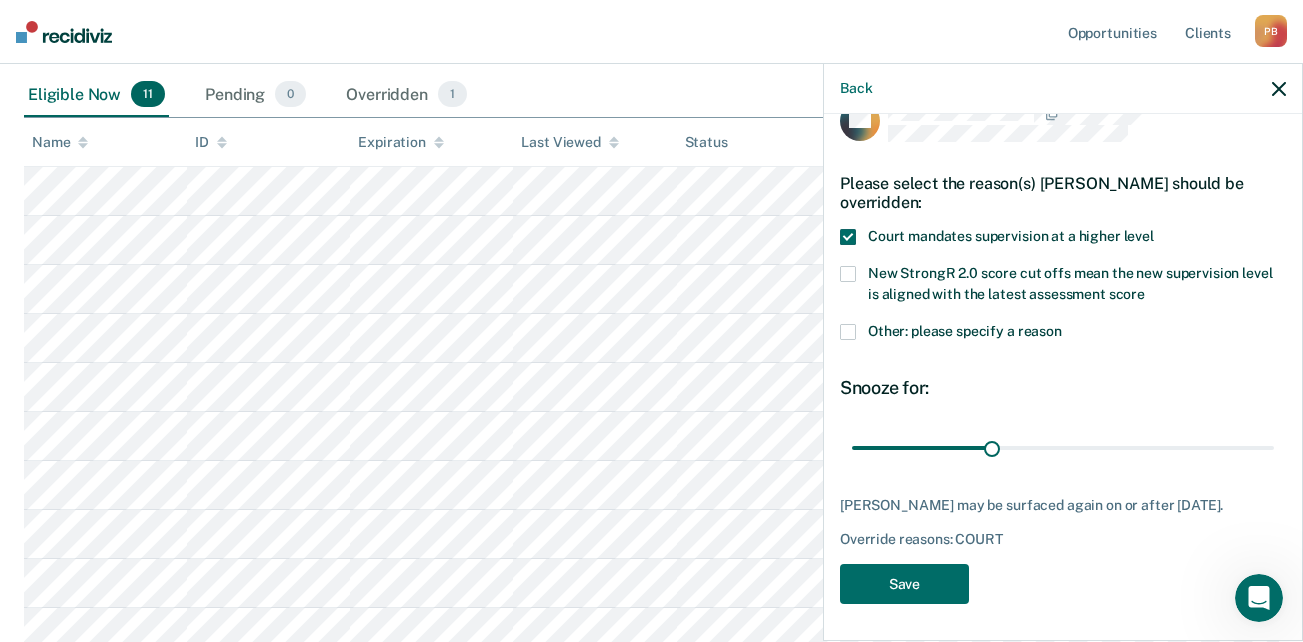 scroll, scrollTop: 56, scrollLeft: 0, axis: vertical 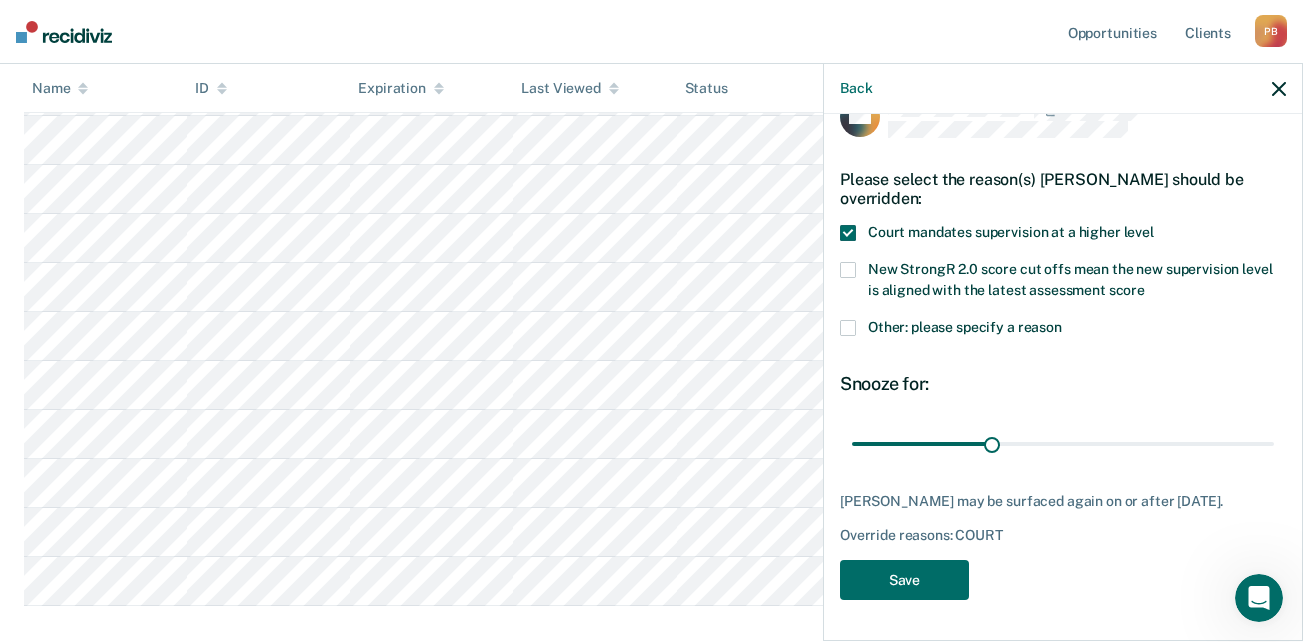 click on "Snooze for: 30 days" at bounding box center [1063, 417] 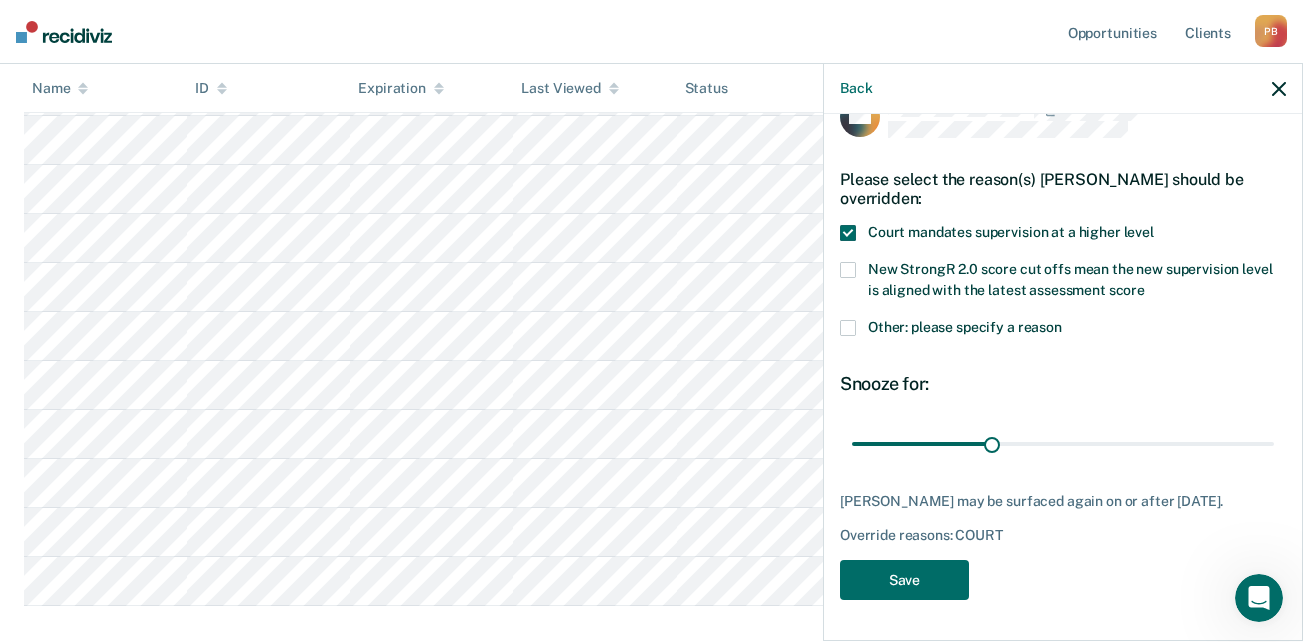 scroll, scrollTop: 0, scrollLeft: 0, axis: both 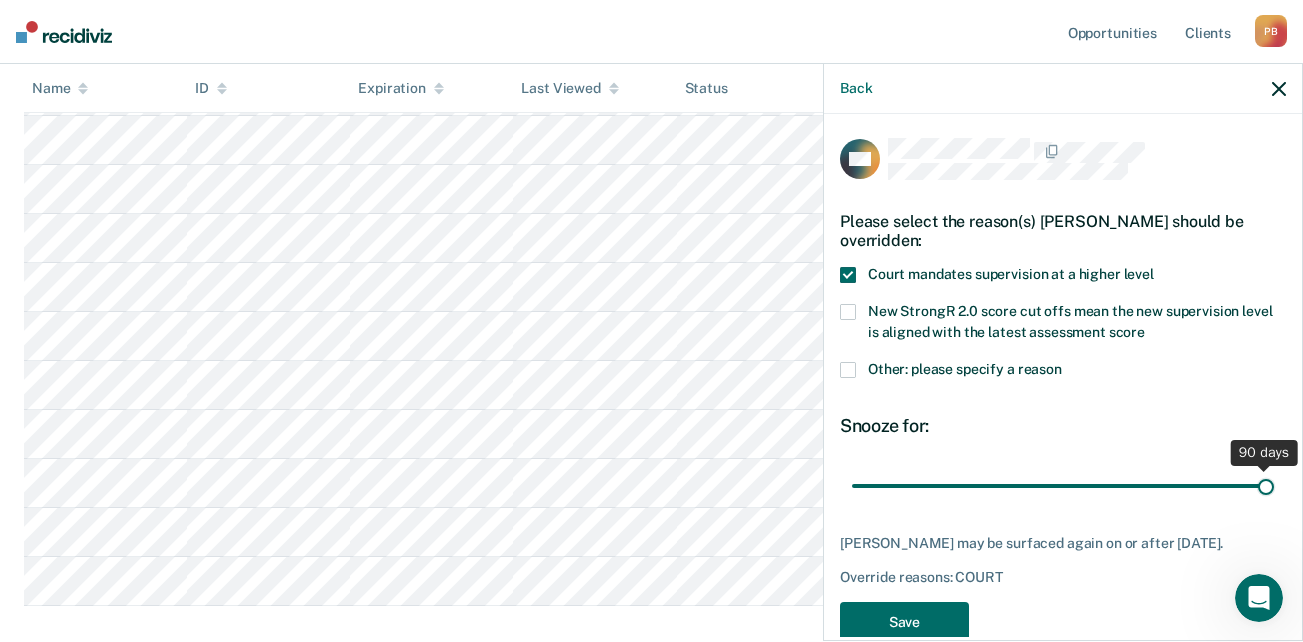 drag, startPoint x: 988, startPoint y: 489, endPoint x: 1282, endPoint y: 486, distance: 294.01532 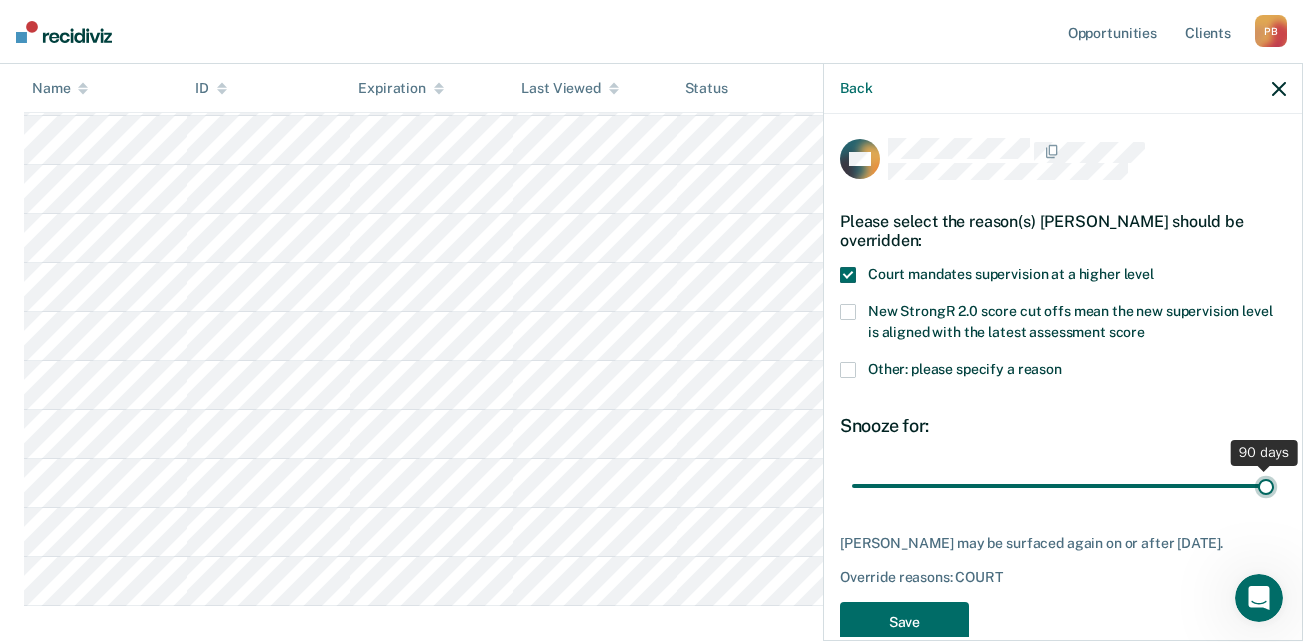 type on "90" 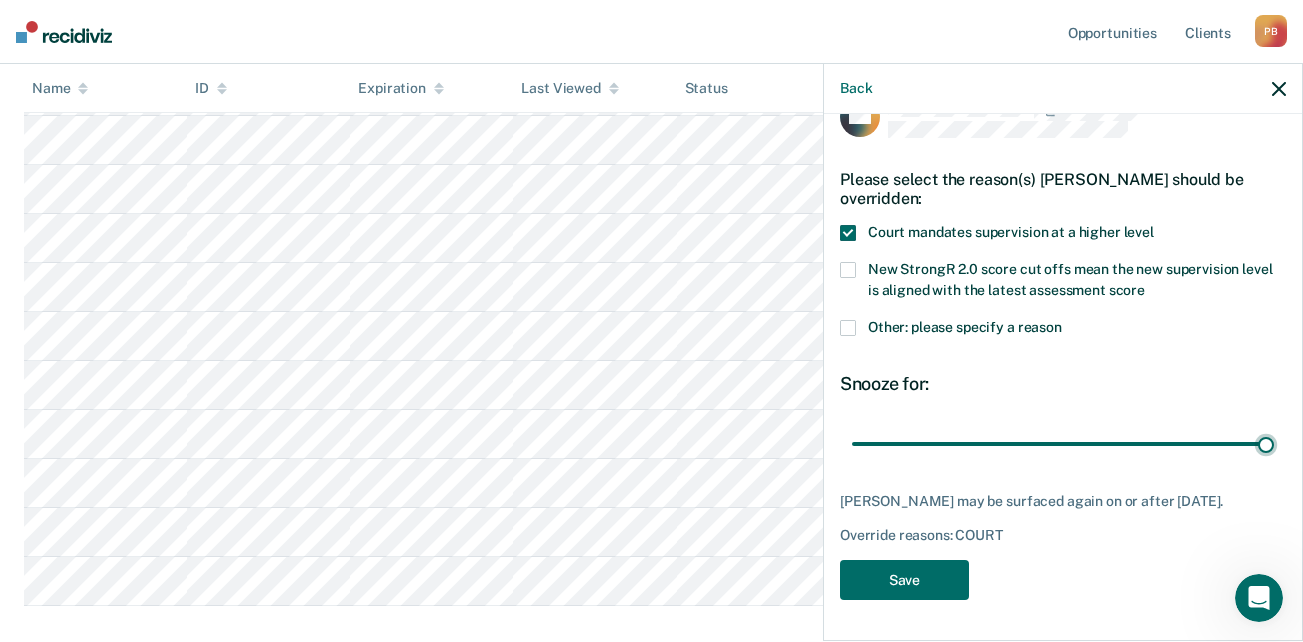 scroll, scrollTop: 56, scrollLeft: 0, axis: vertical 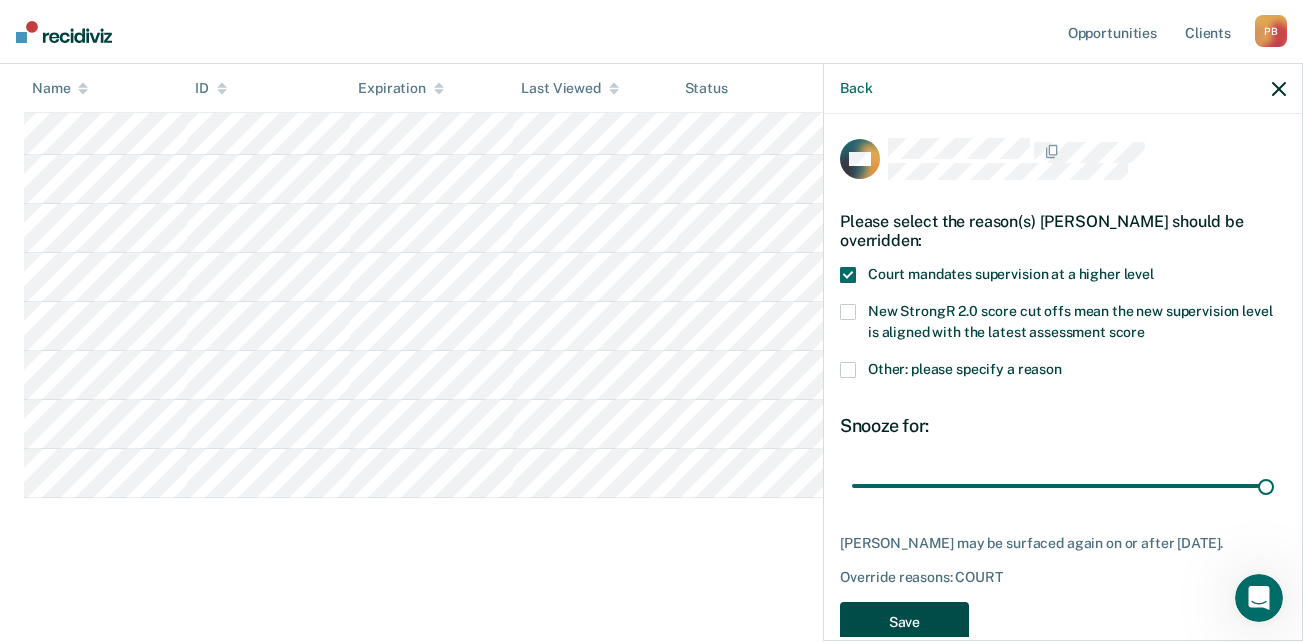 click on "Save" at bounding box center [904, 622] 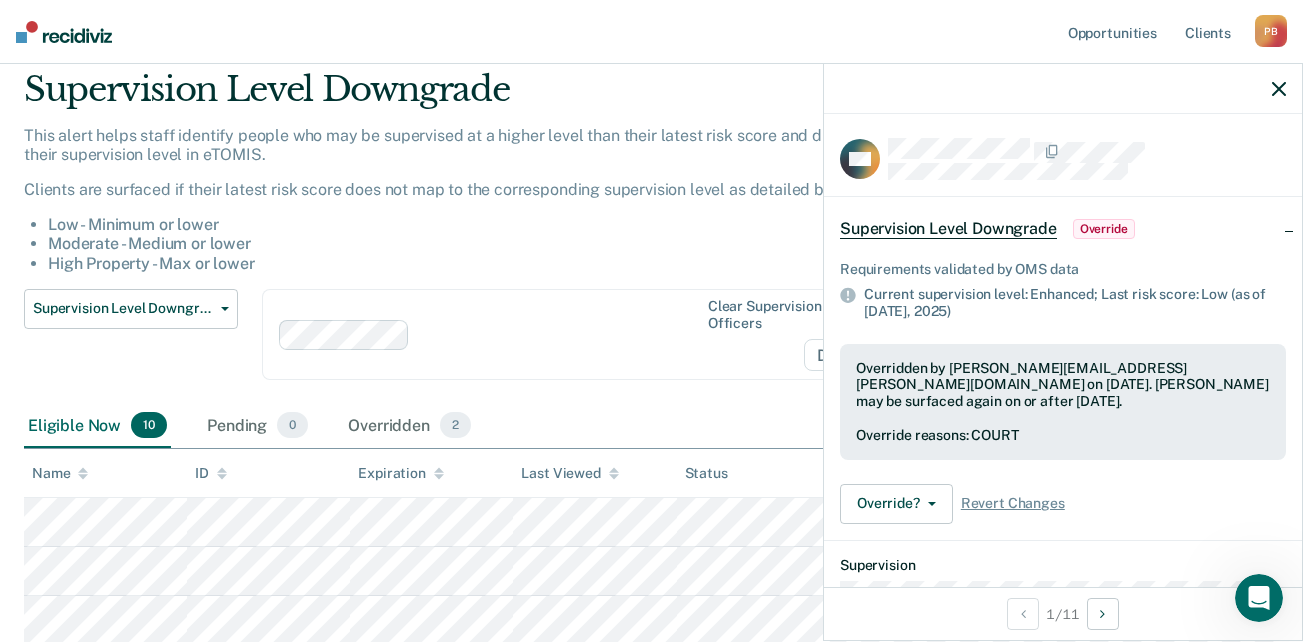 scroll, scrollTop: 200, scrollLeft: 0, axis: vertical 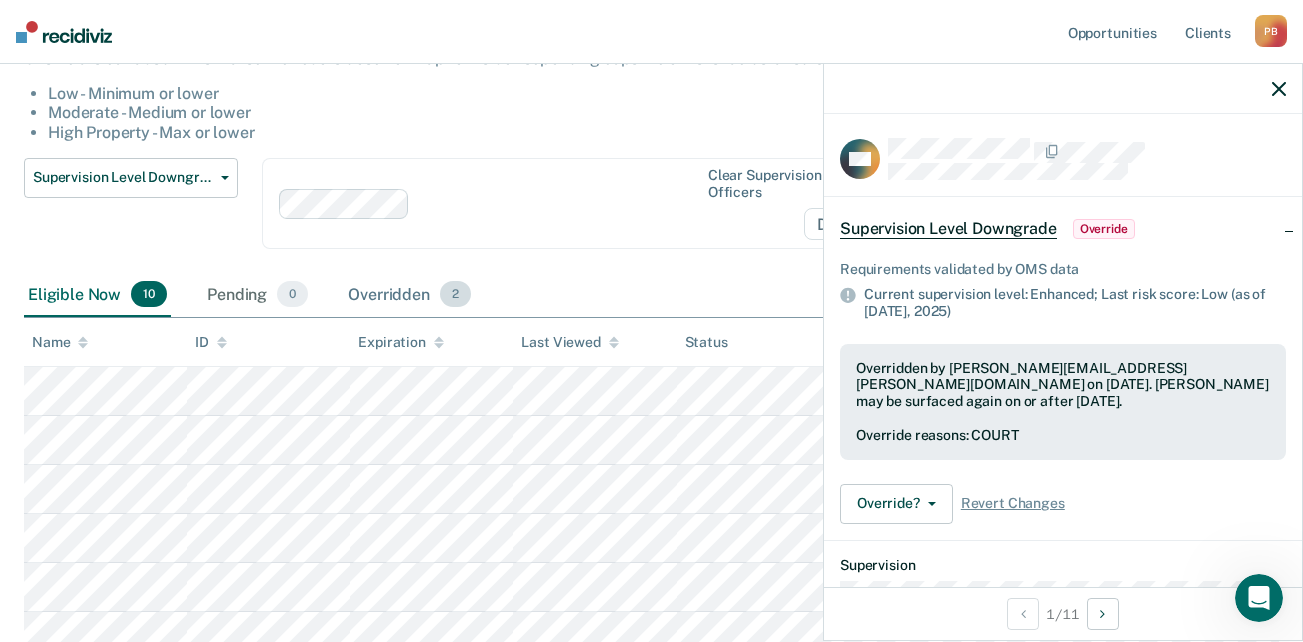click on "2" at bounding box center (455, 294) 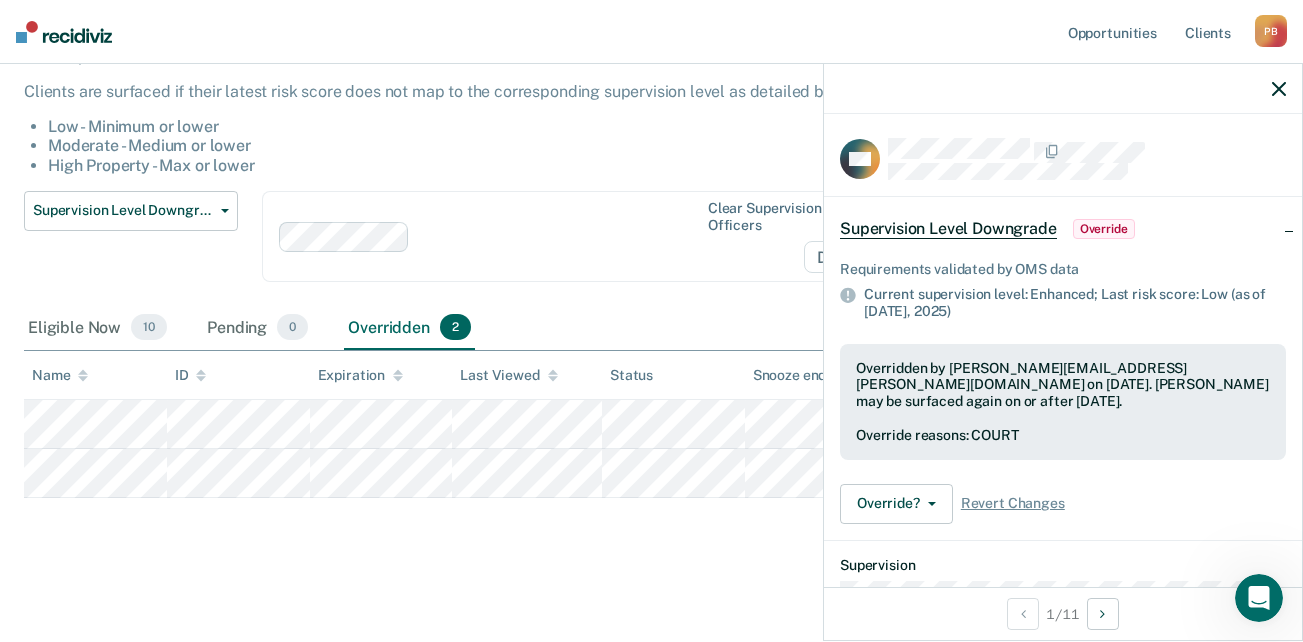scroll, scrollTop: 0, scrollLeft: 0, axis: both 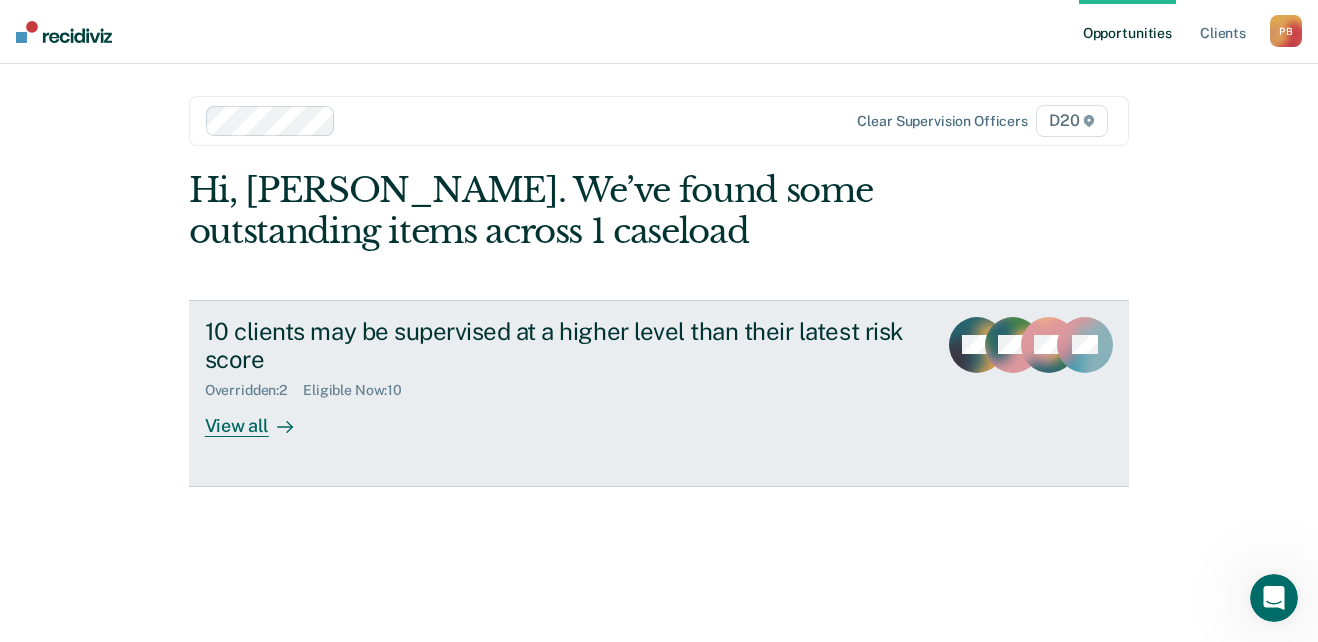 click on "View all" at bounding box center [261, 418] 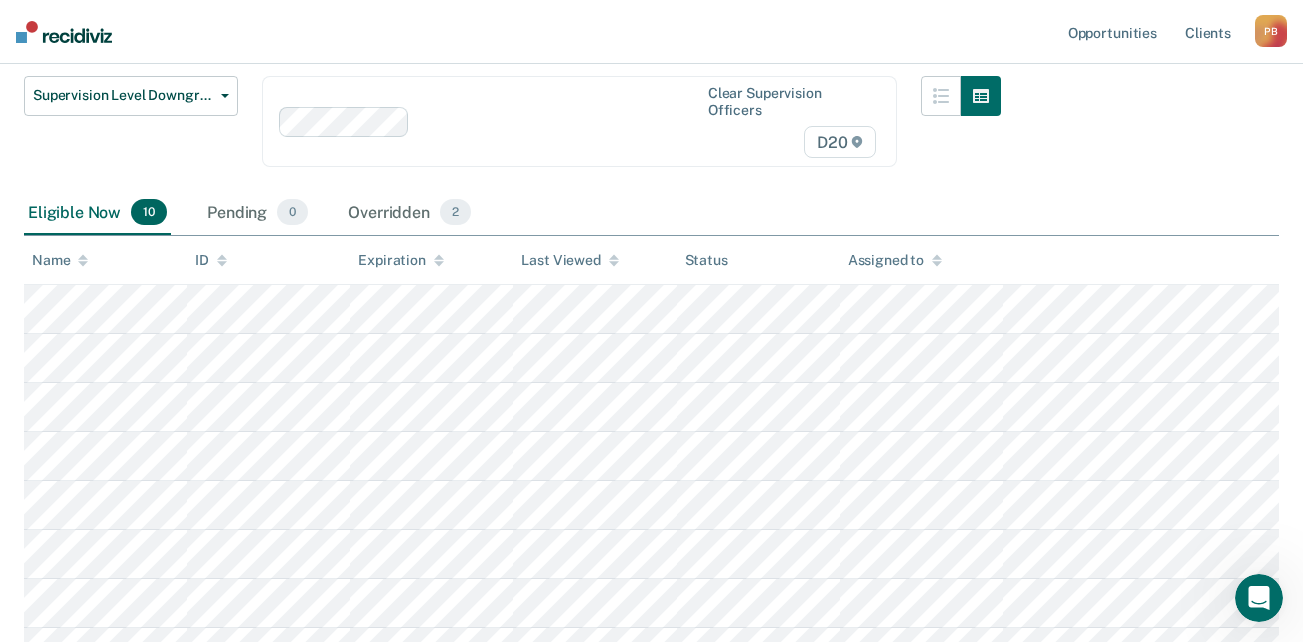 scroll, scrollTop: 300, scrollLeft: 0, axis: vertical 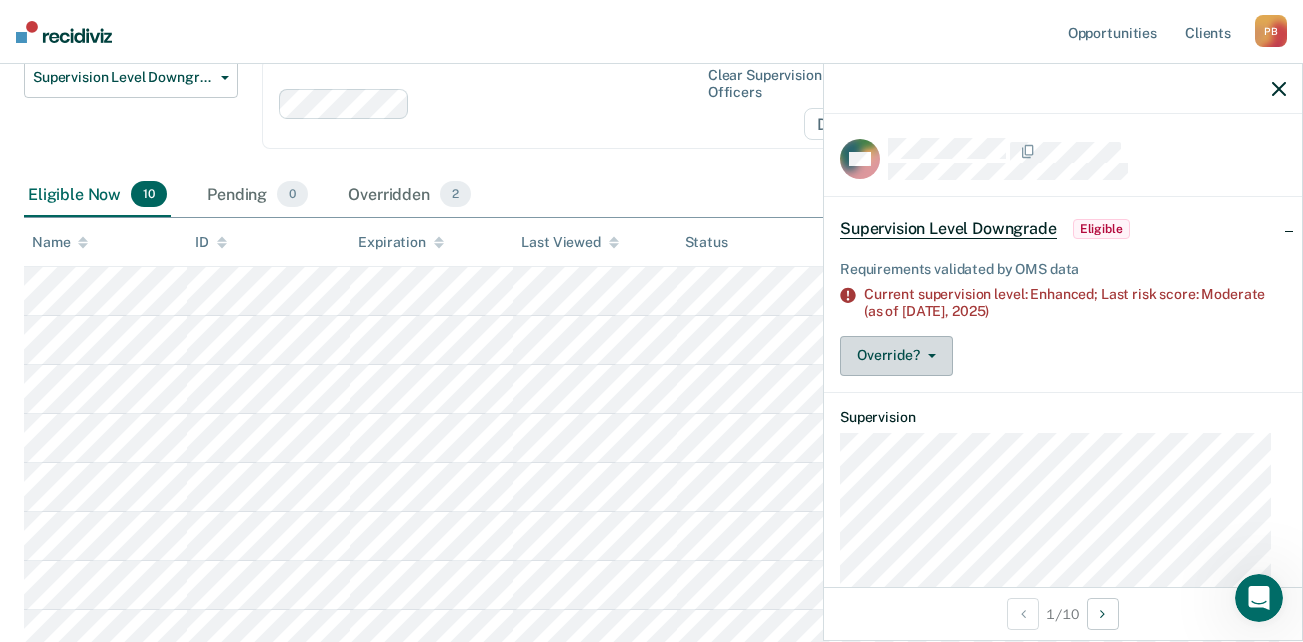 click on "Override?" at bounding box center (896, 356) 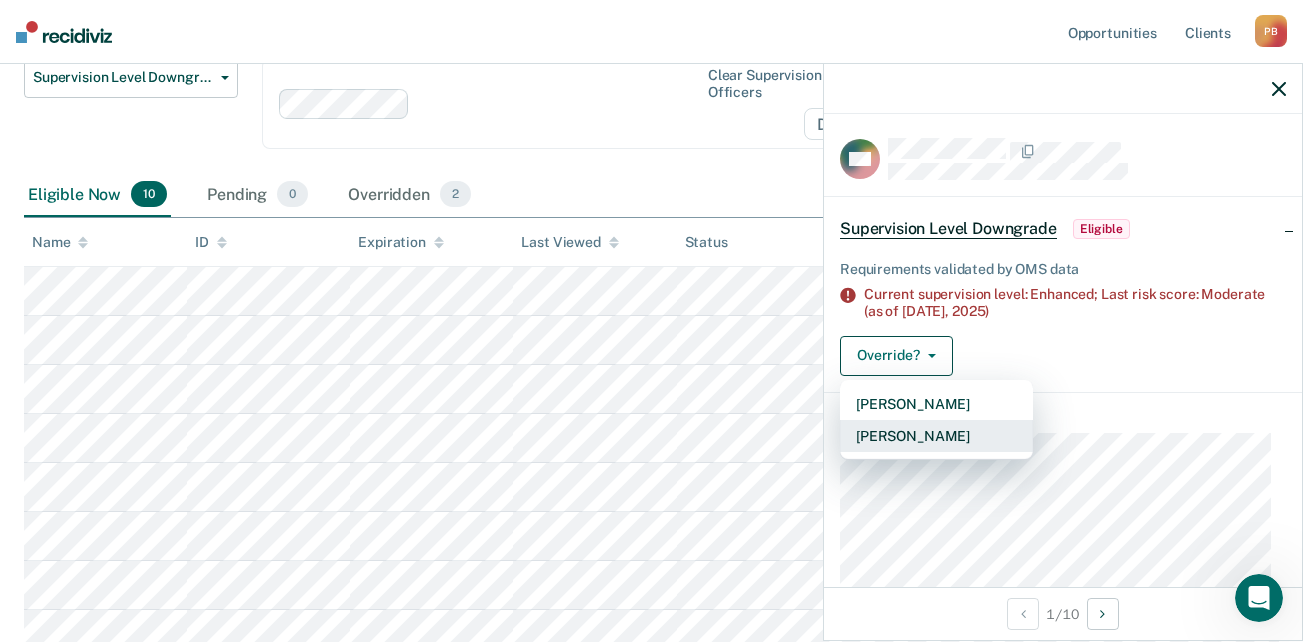 click on "[PERSON_NAME]" at bounding box center [936, 436] 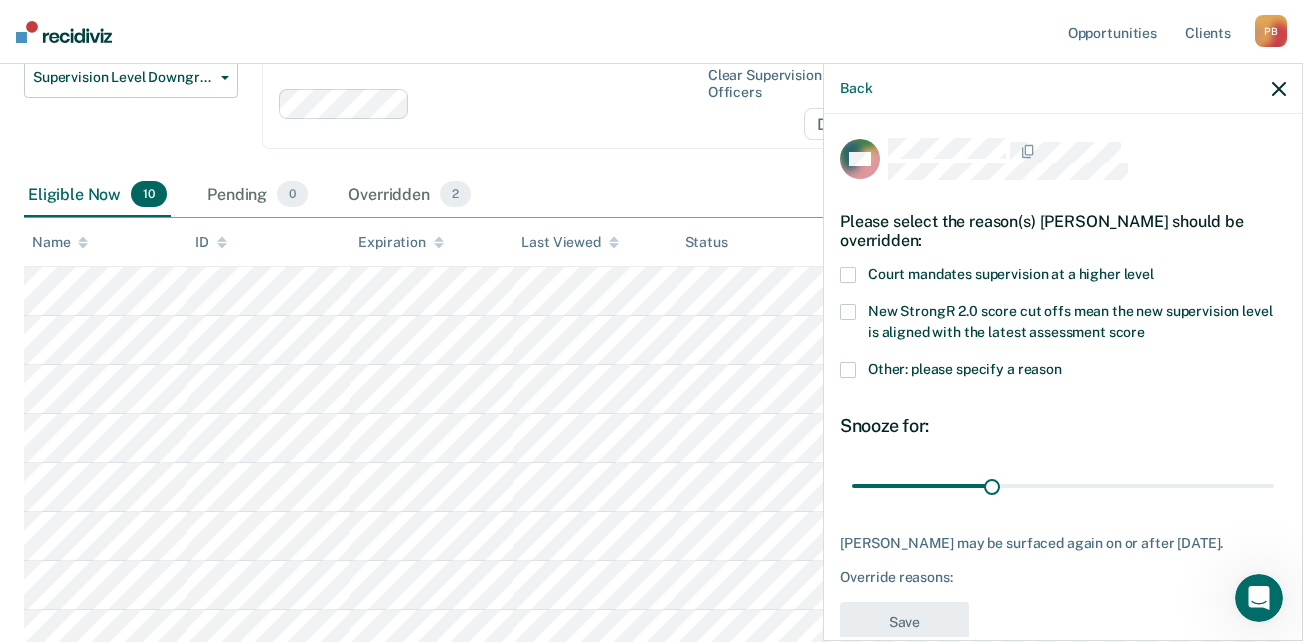 click on "Court mandates supervision at a higher level" at bounding box center (1063, 277) 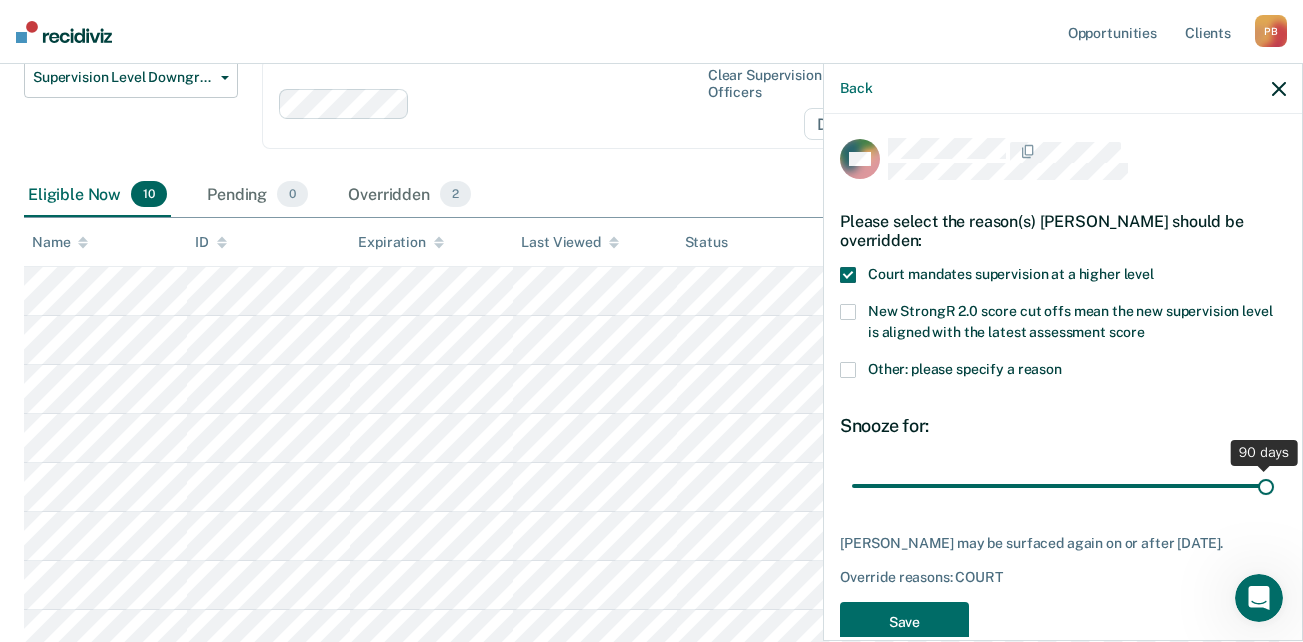 drag, startPoint x: 987, startPoint y: 487, endPoint x: 1378, endPoint y: 481, distance: 391.04602 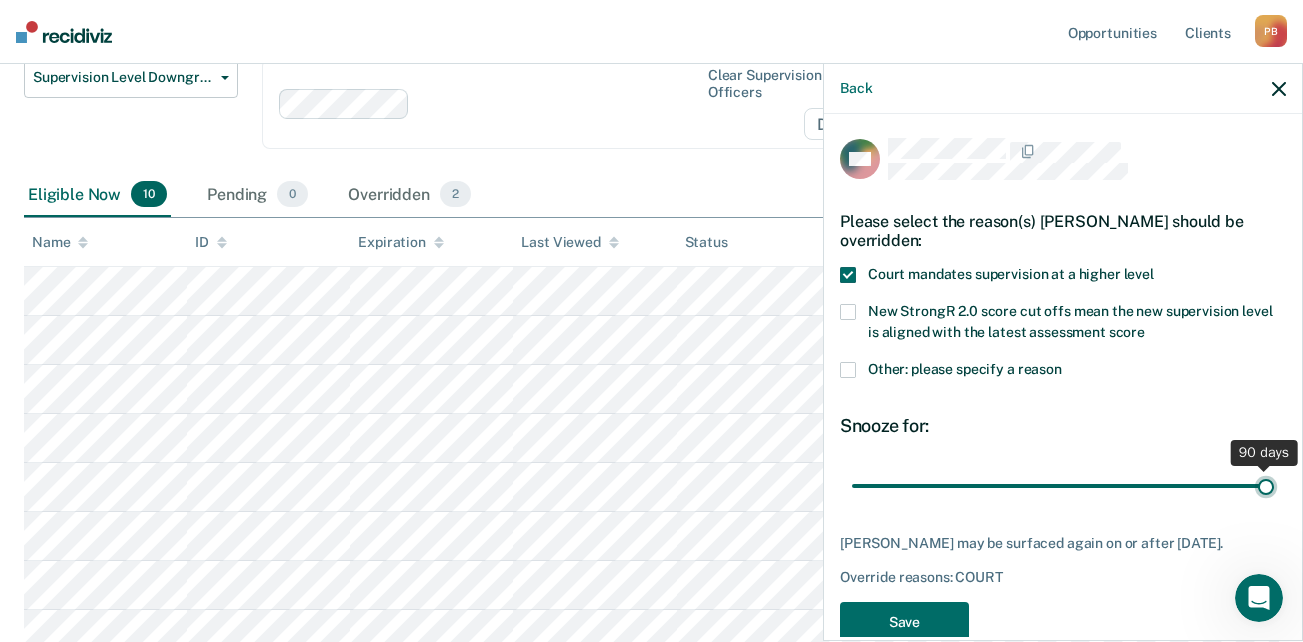 type on "90" 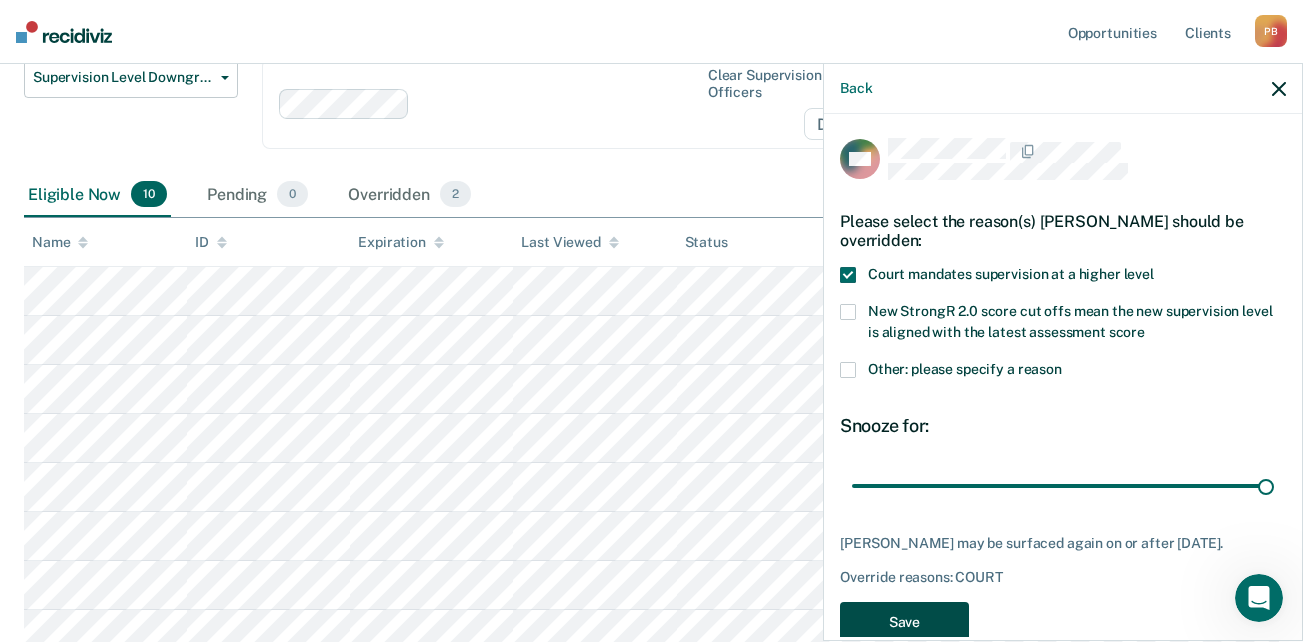 click on "Save" at bounding box center [904, 622] 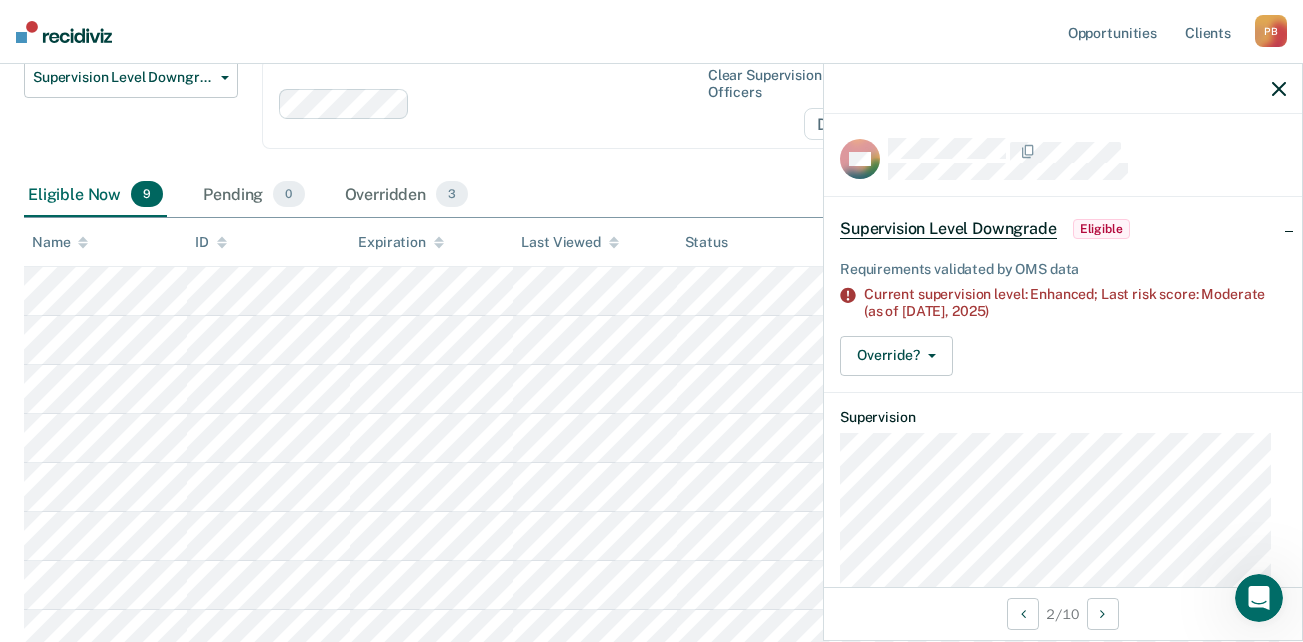click on "Eligible" at bounding box center (1101, 229) 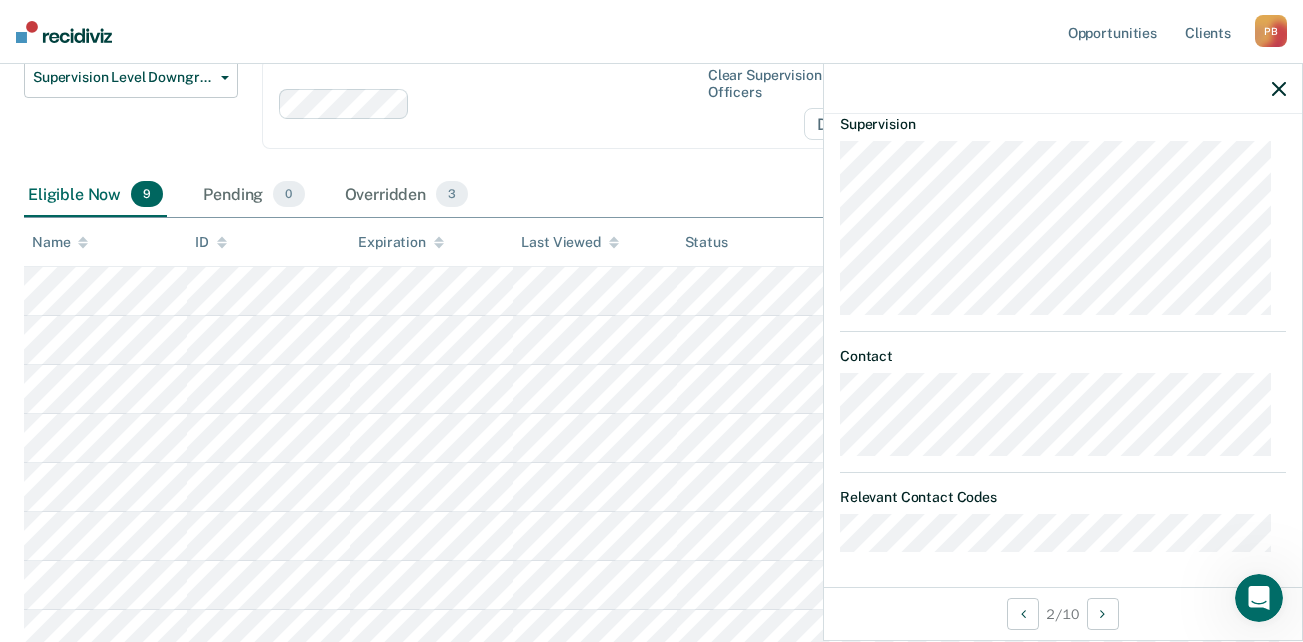 scroll, scrollTop: 164, scrollLeft: 0, axis: vertical 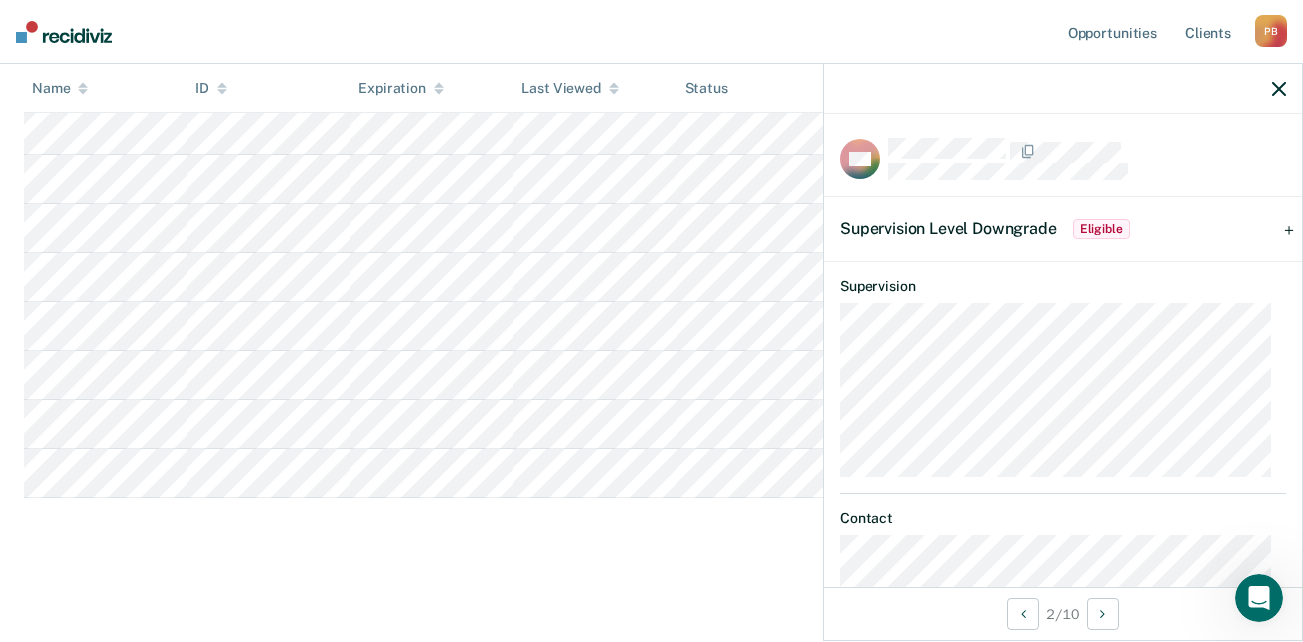 click on "Supervision Level Downgrade Eligible" at bounding box center [1063, 229] 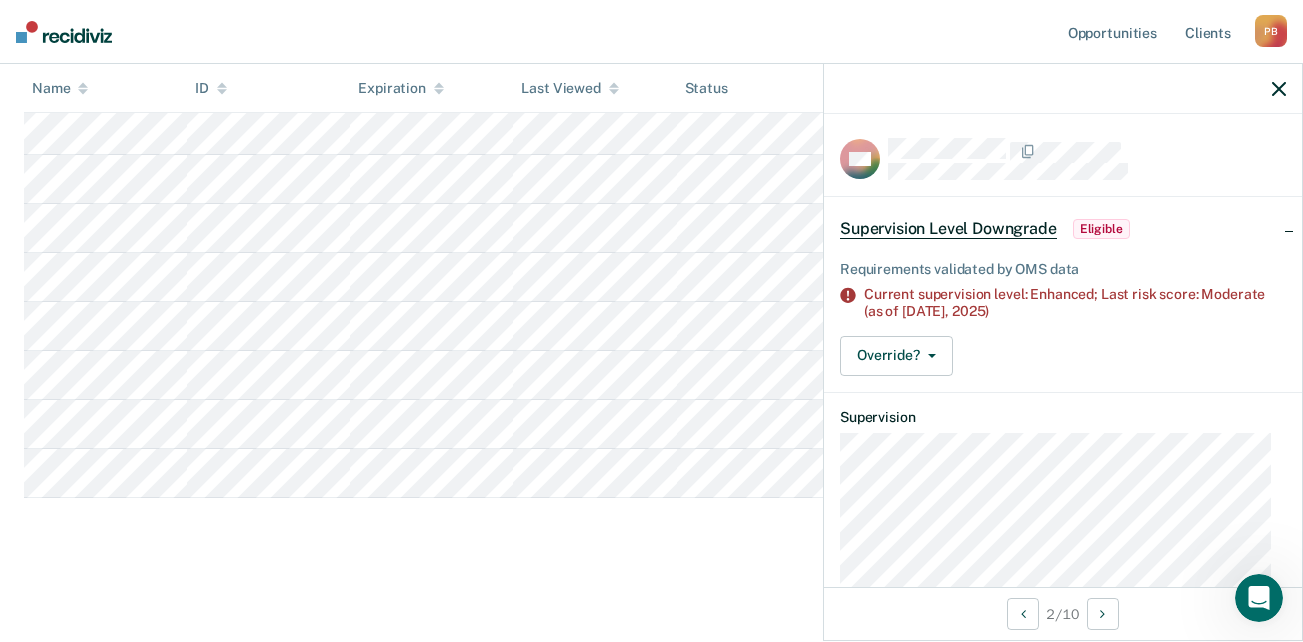 click on "Supervision Level Downgrade Eligible" at bounding box center (1063, 229) 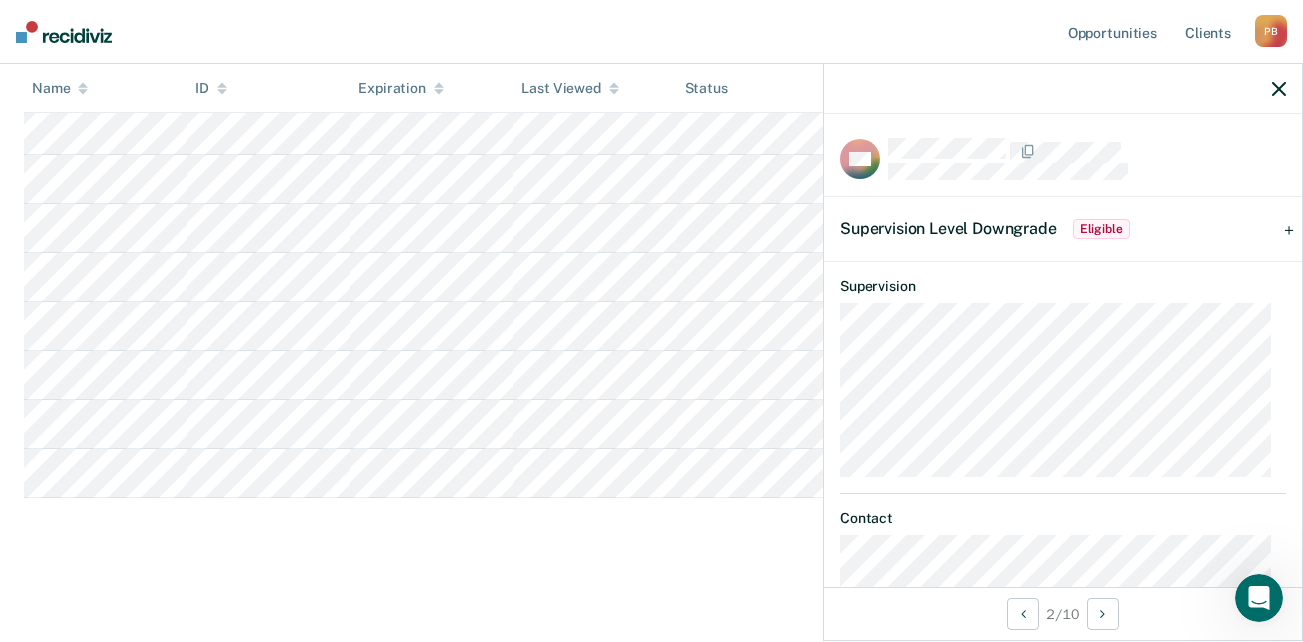 click on "Eligible" at bounding box center (1101, 229) 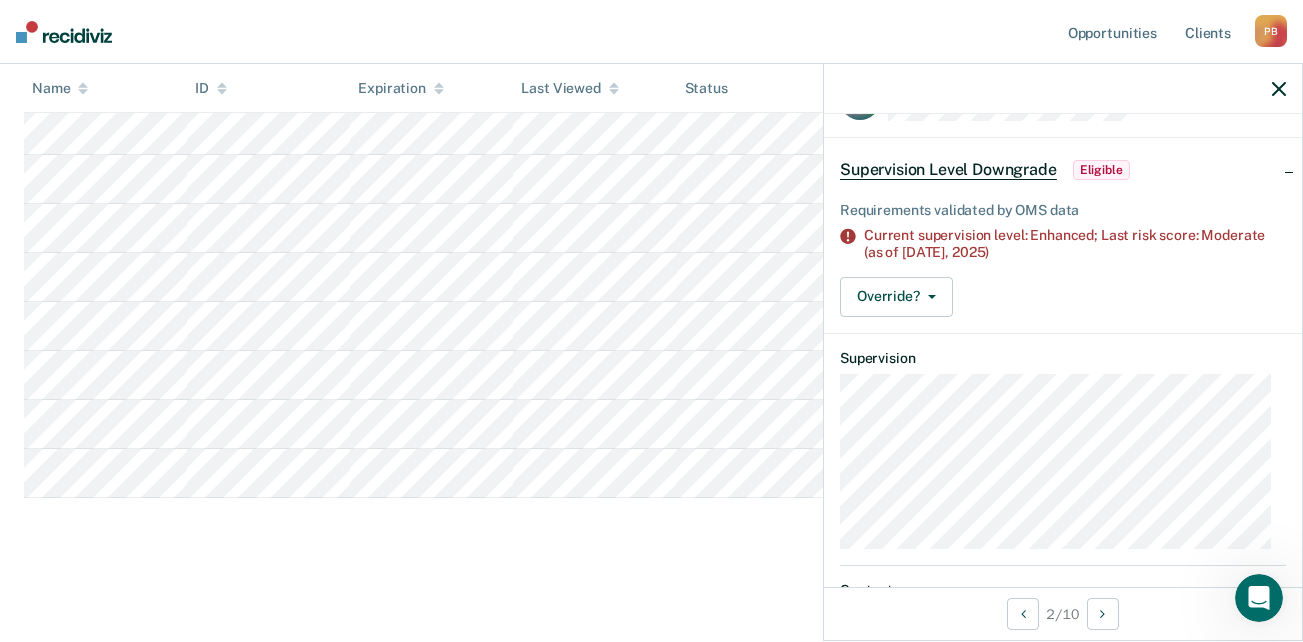 scroll, scrollTop: 0, scrollLeft: 0, axis: both 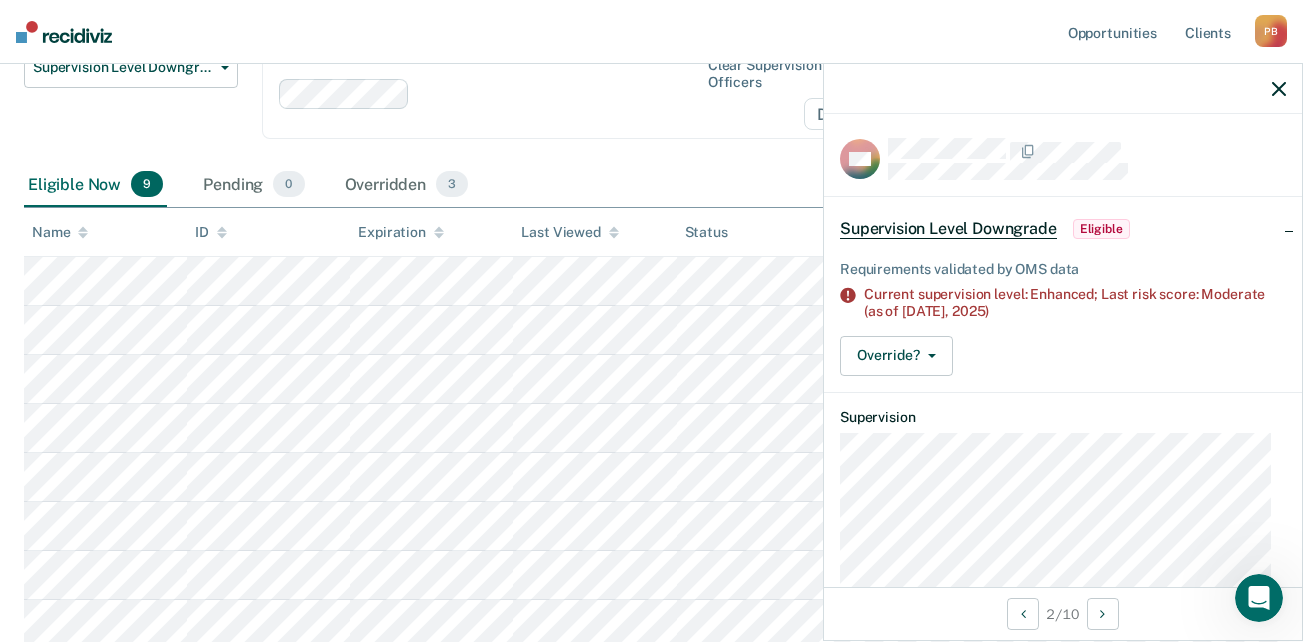 click on "Supervision Level Downgrade" at bounding box center (948, 229) 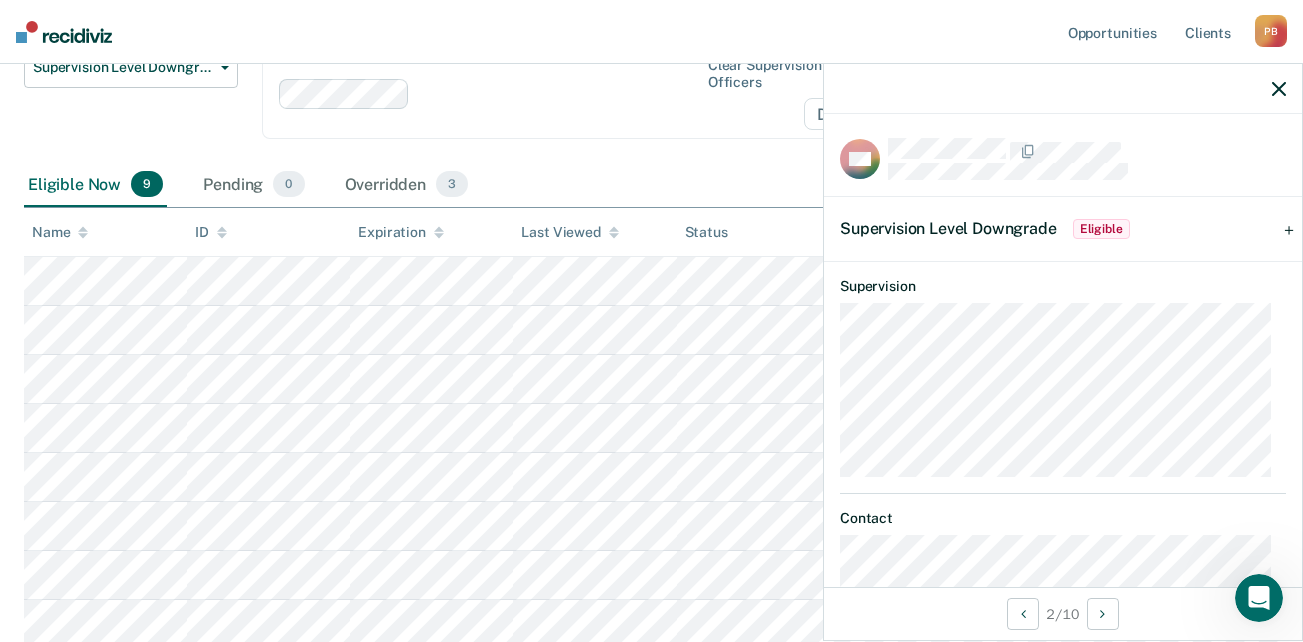 scroll, scrollTop: 100, scrollLeft: 0, axis: vertical 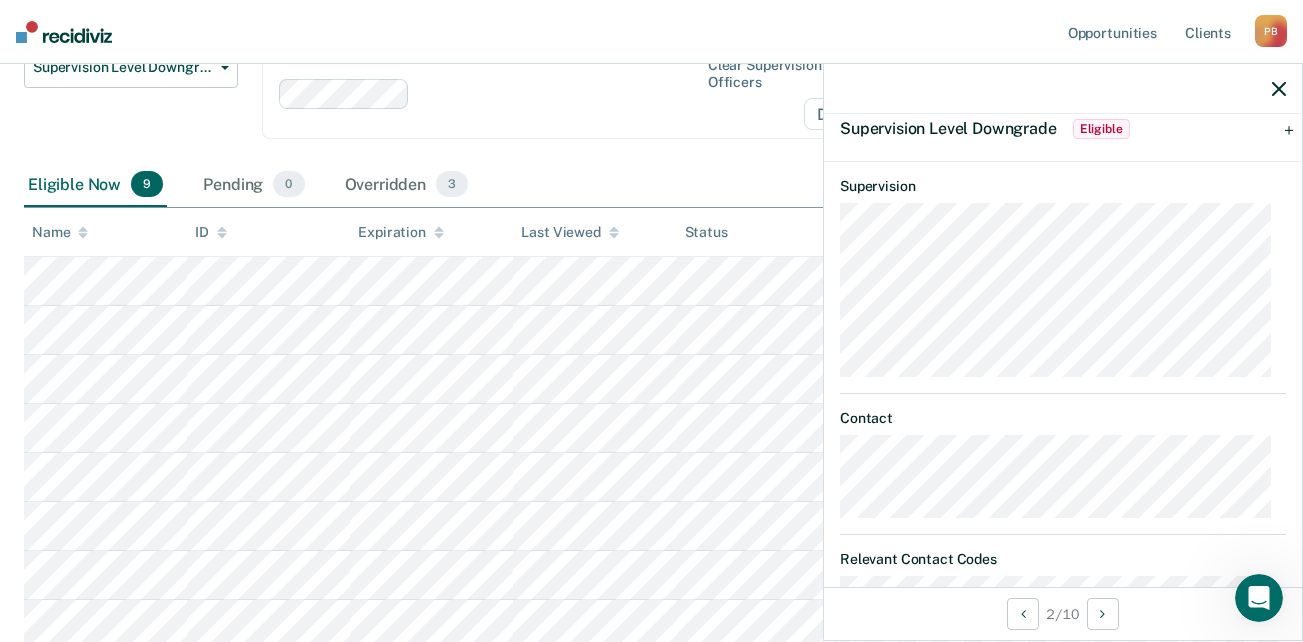 click on "Eligible" at bounding box center [1101, 129] 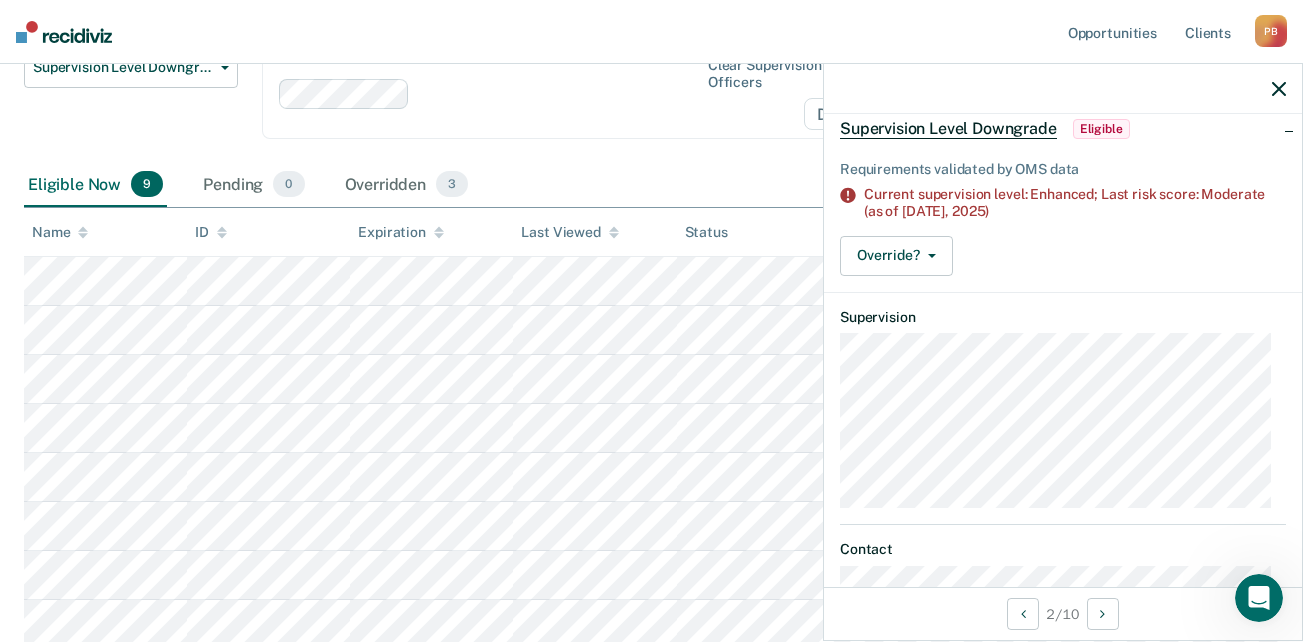 scroll, scrollTop: 0, scrollLeft: 0, axis: both 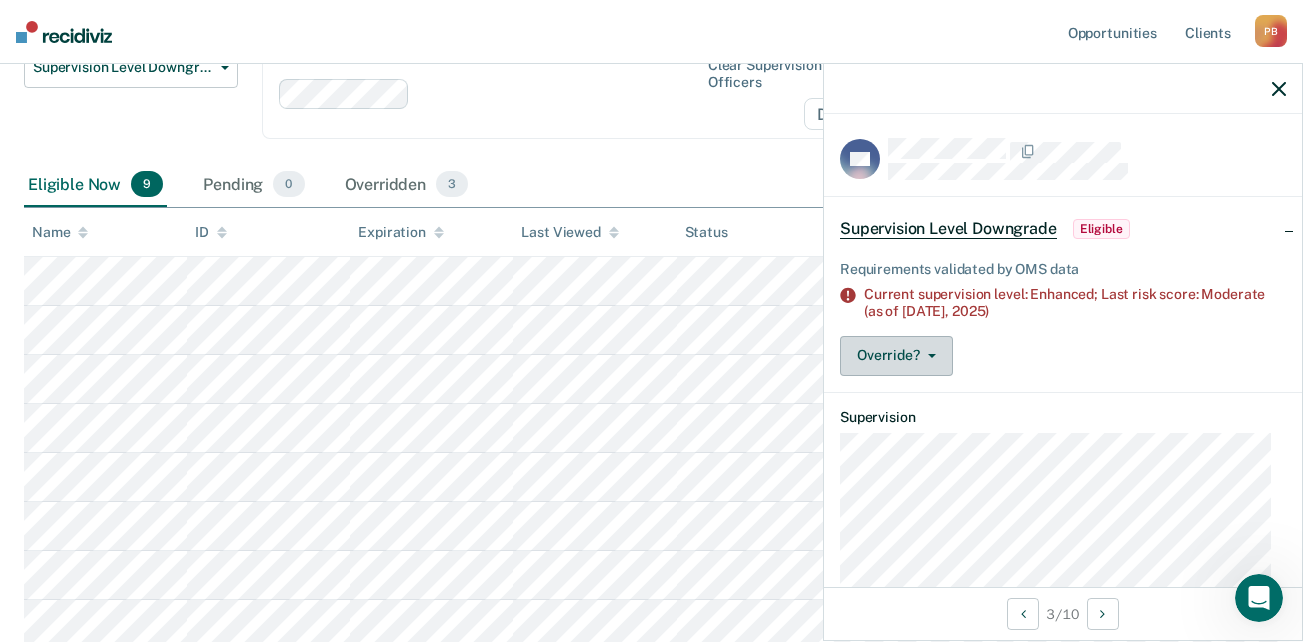 click on "Override?" at bounding box center (896, 356) 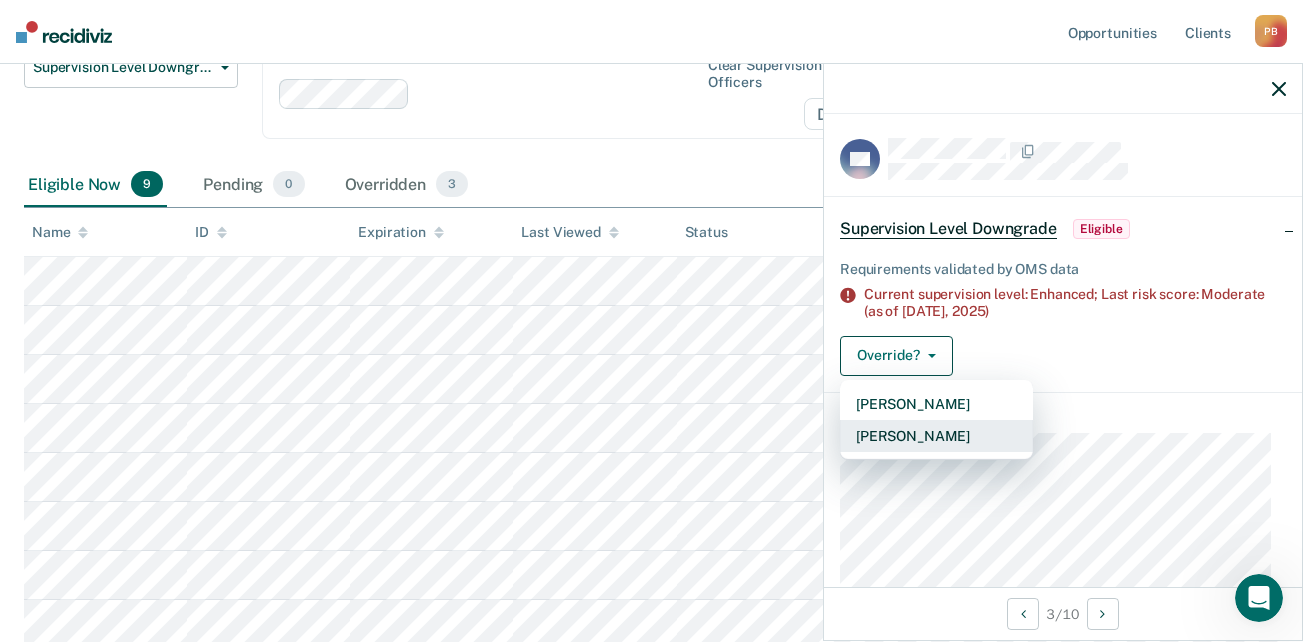 click on "[PERSON_NAME]" at bounding box center (936, 436) 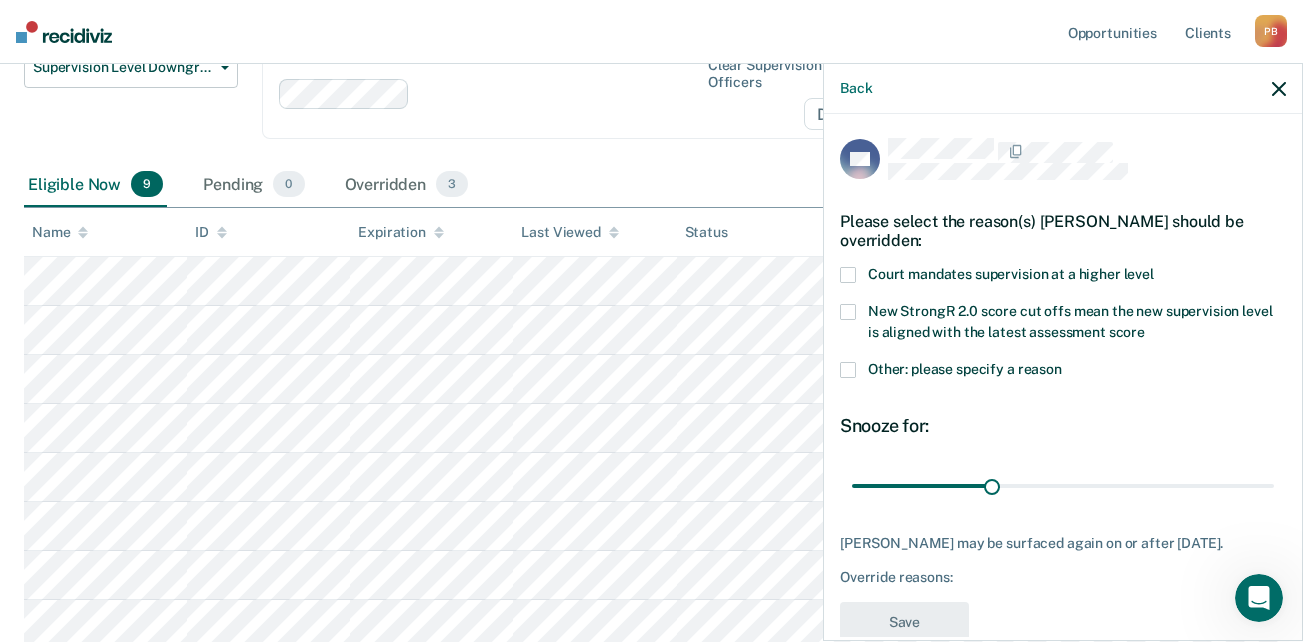 click at bounding box center (848, 275) 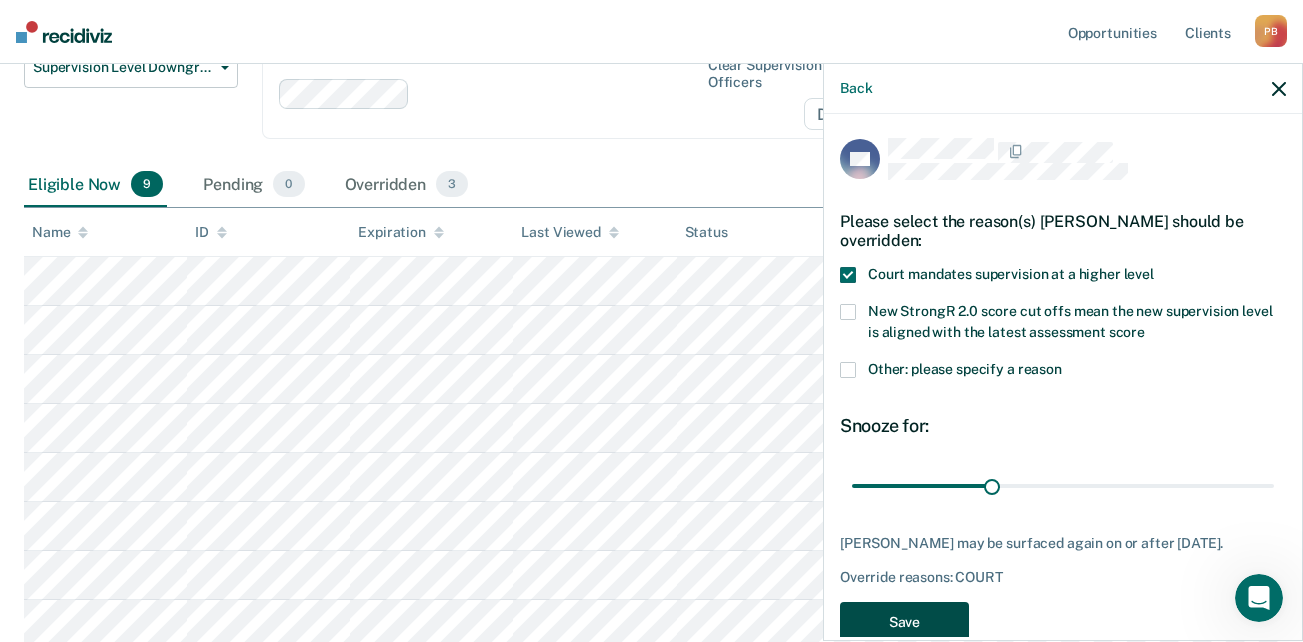 click on "Save" at bounding box center [904, 622] 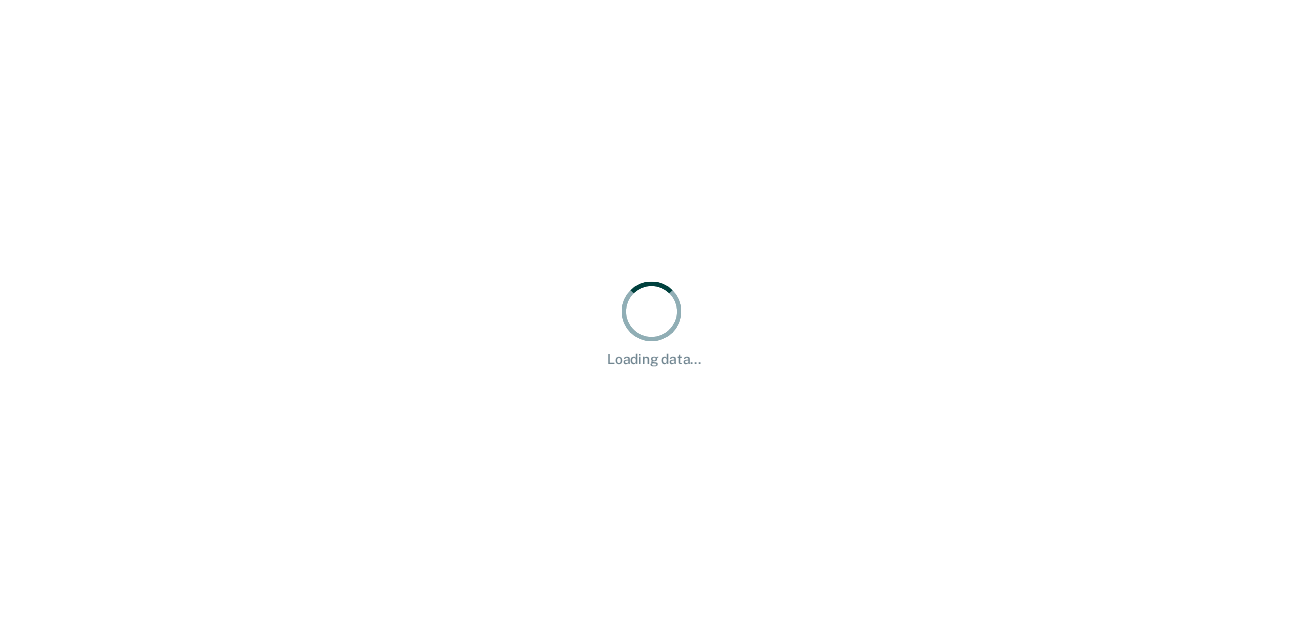 scroll, scrollTop: 0, scrollLeft: 0, axis: both 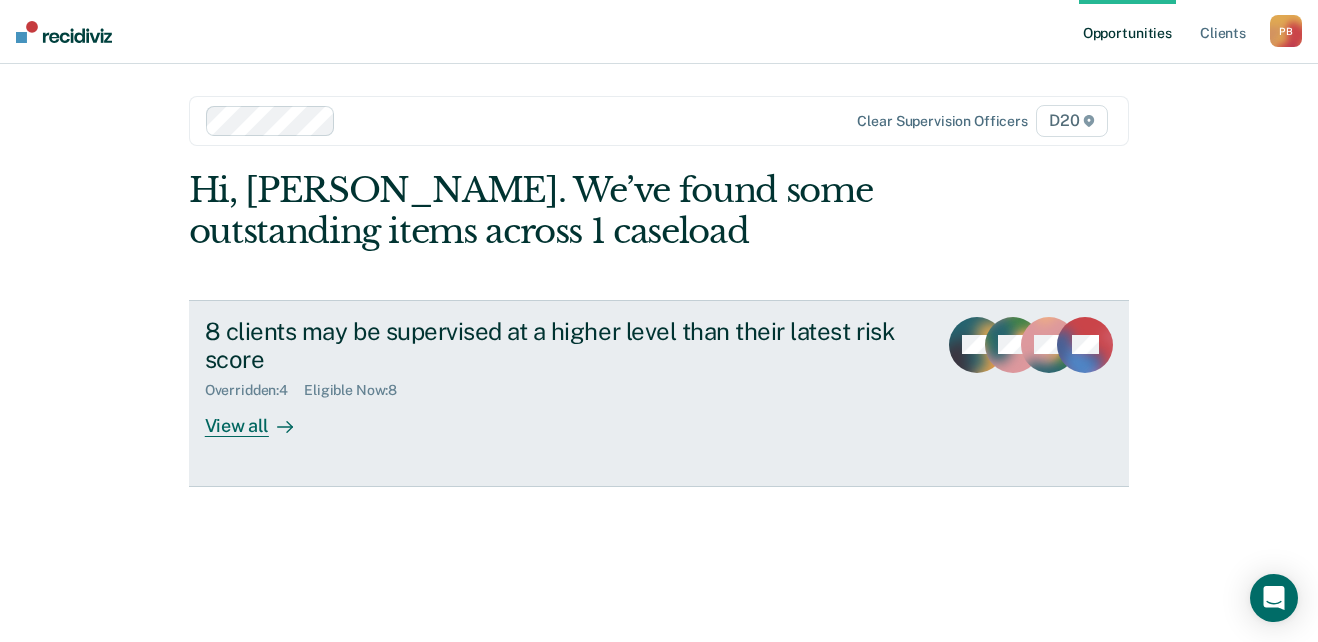click on "View all" at bounding box center (261, 418) 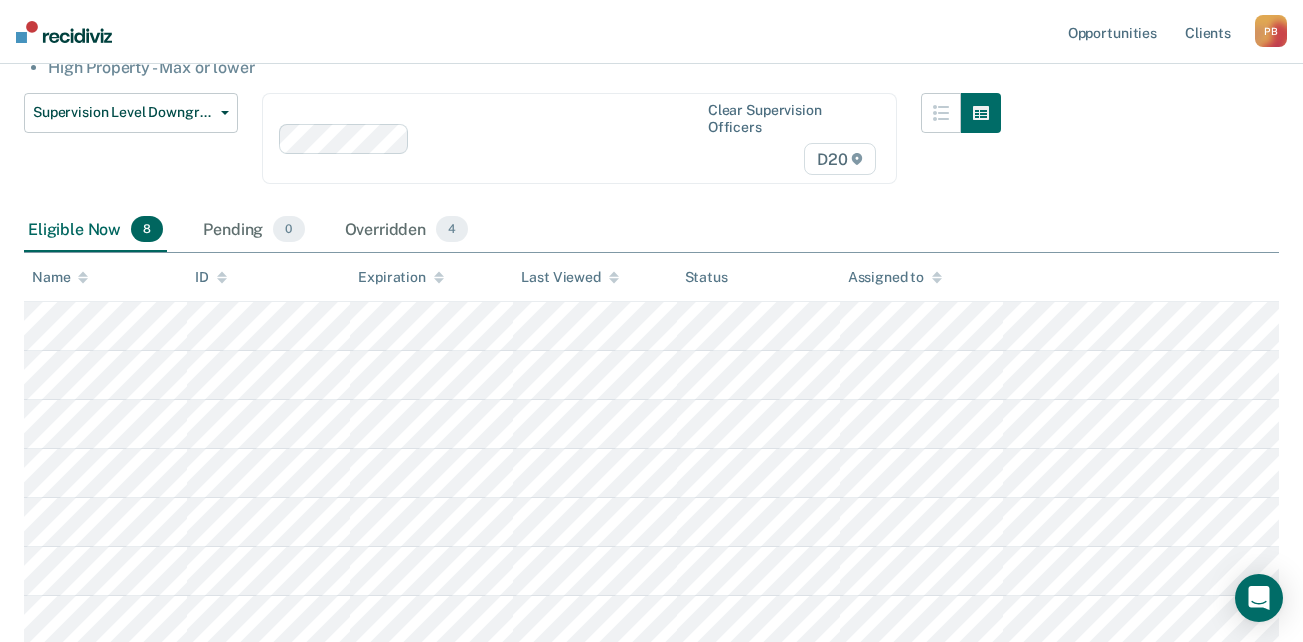 scroll, scrollTop: 300, scrollLeft: 0, axis: vertical 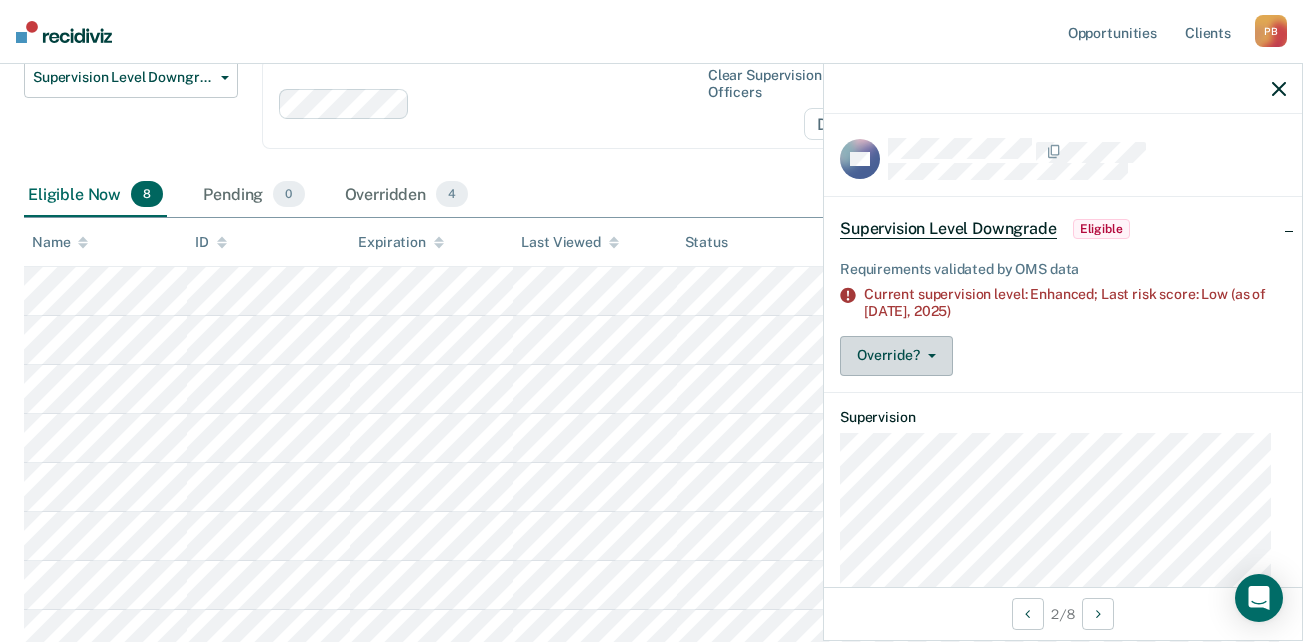 click on "Override?" at bounding box center (896, 356) 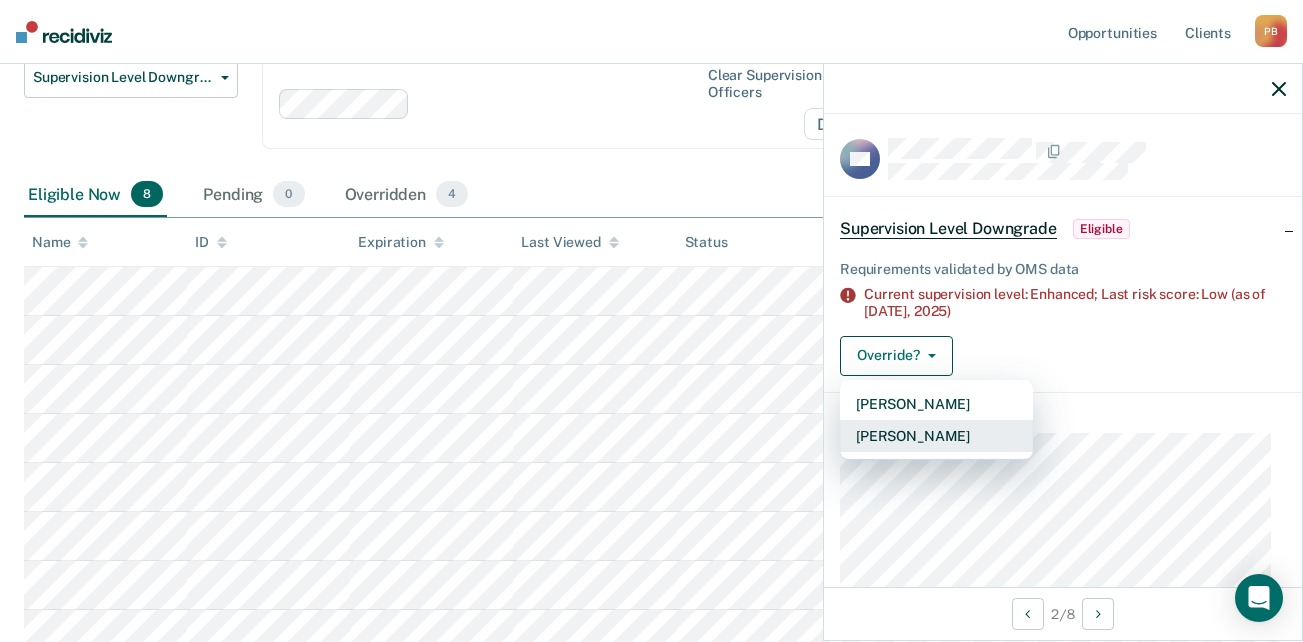 click on "[PERSON_NAME]" at bounding box center (936, 436) 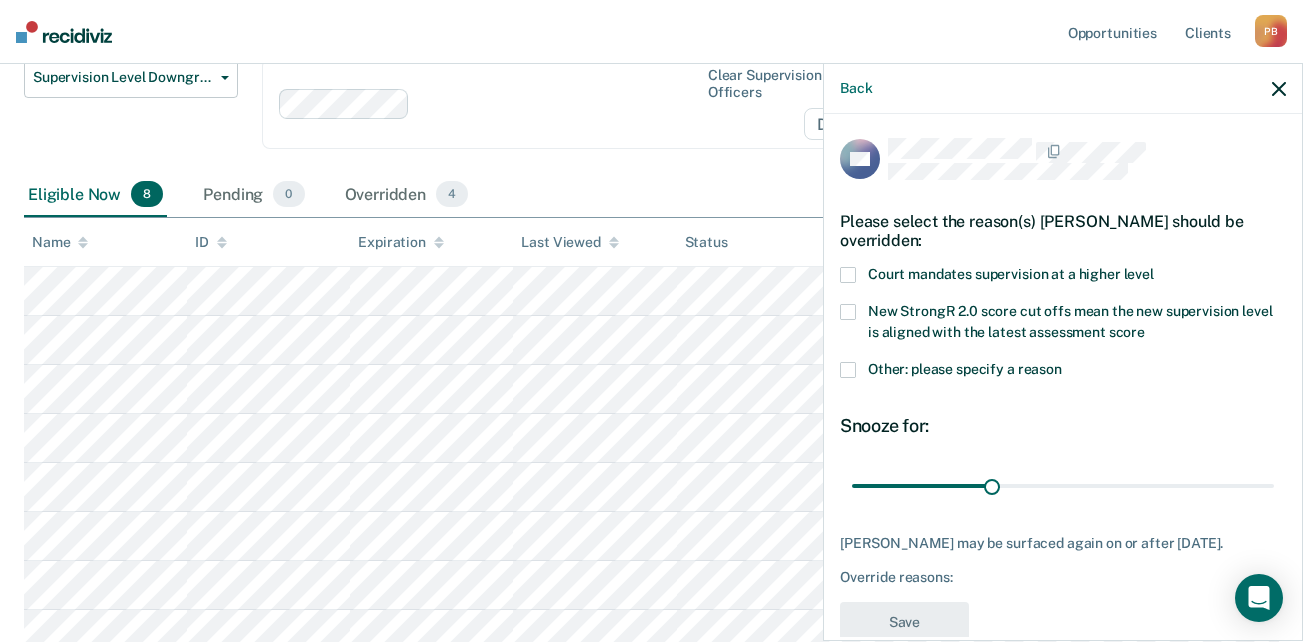 click at bounding box center (848, 275) 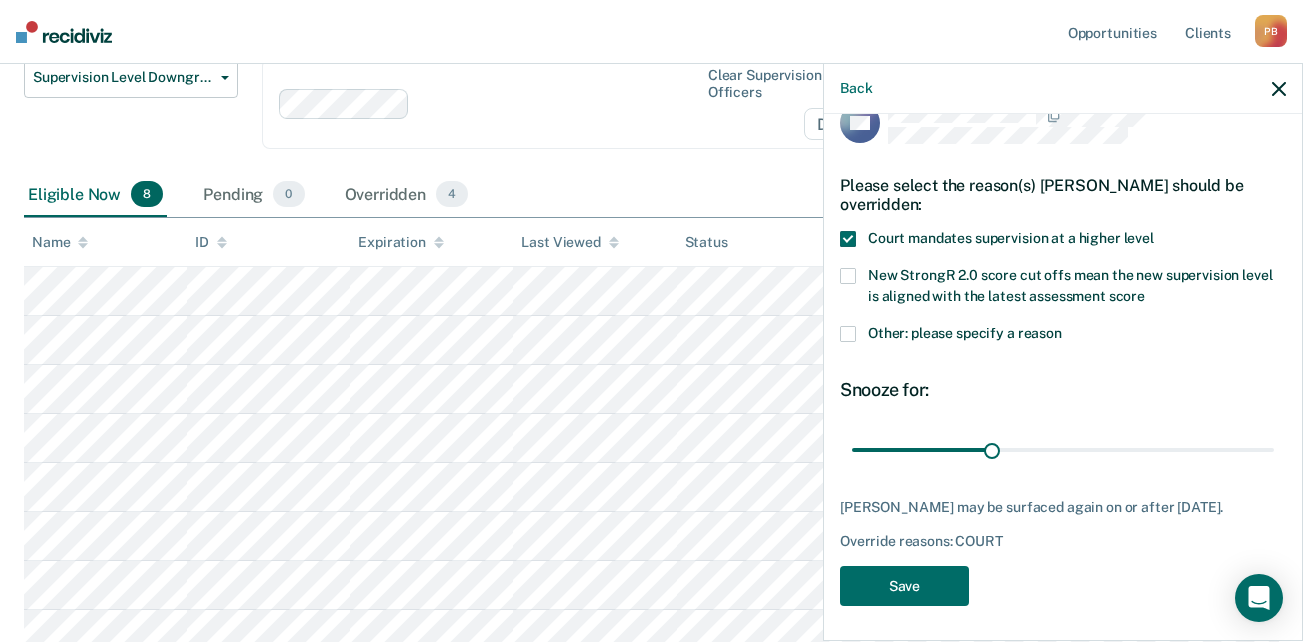 scroll, scrollTop: 56, scrollLeft: 0, axis: vertical 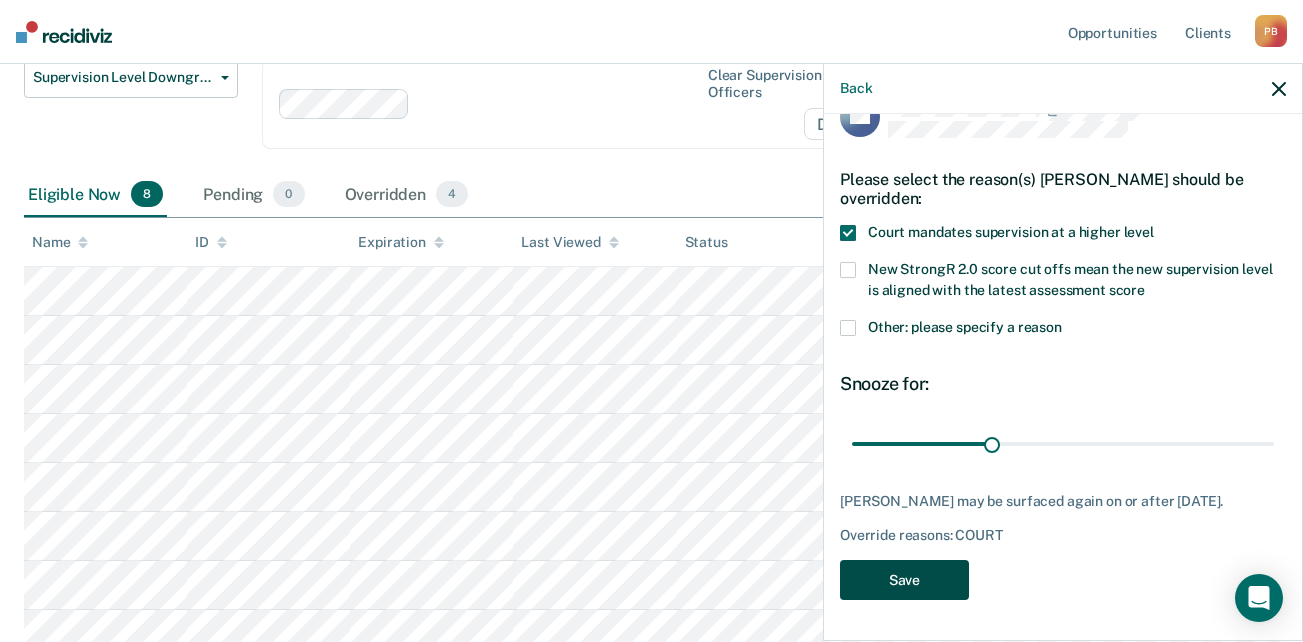 click on "Save" at bounding box center [904, 580] 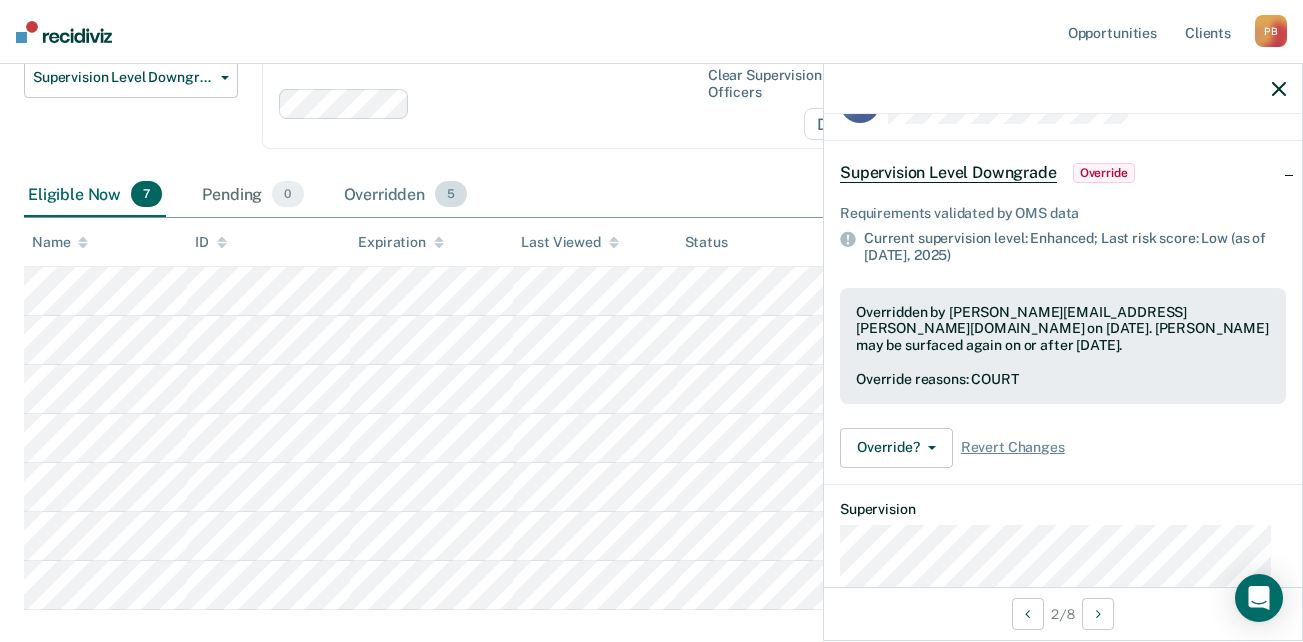 click on "5" at bounding box center [451, 194] 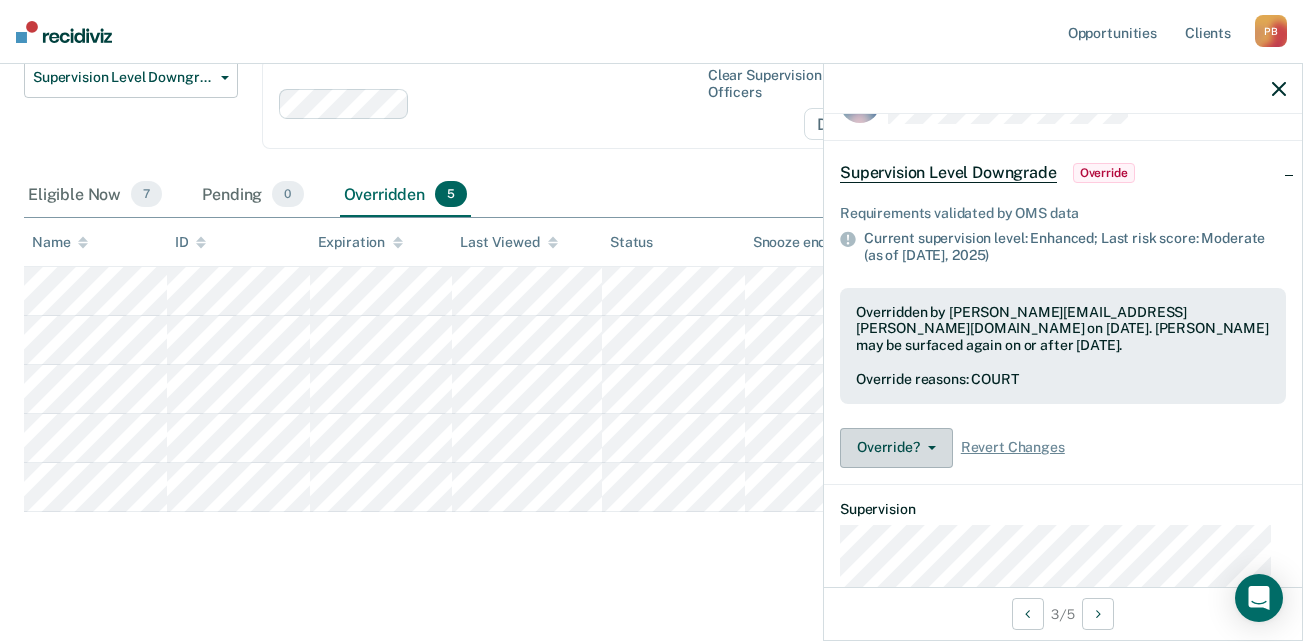 click on "Override?" at bounding box center [896, 448] 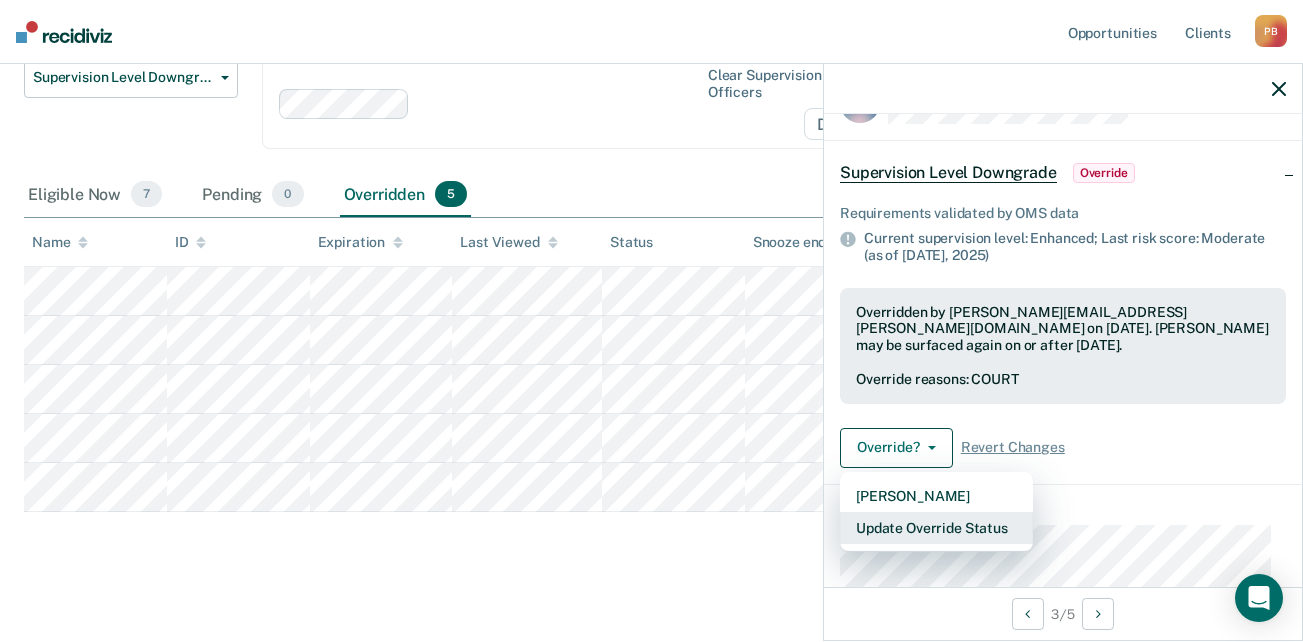 click on "Update Override Status" at bounding box center [936, 528] 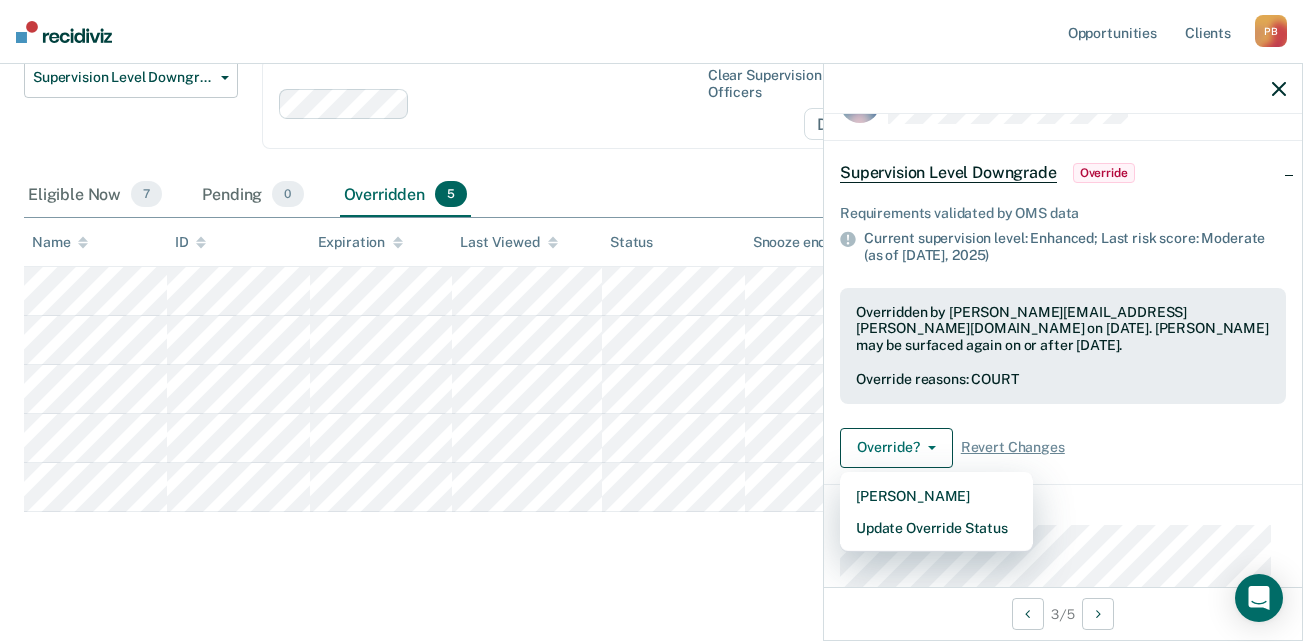 scroll, scrollTop: 39, scrollLeft: 0, axis: vertical 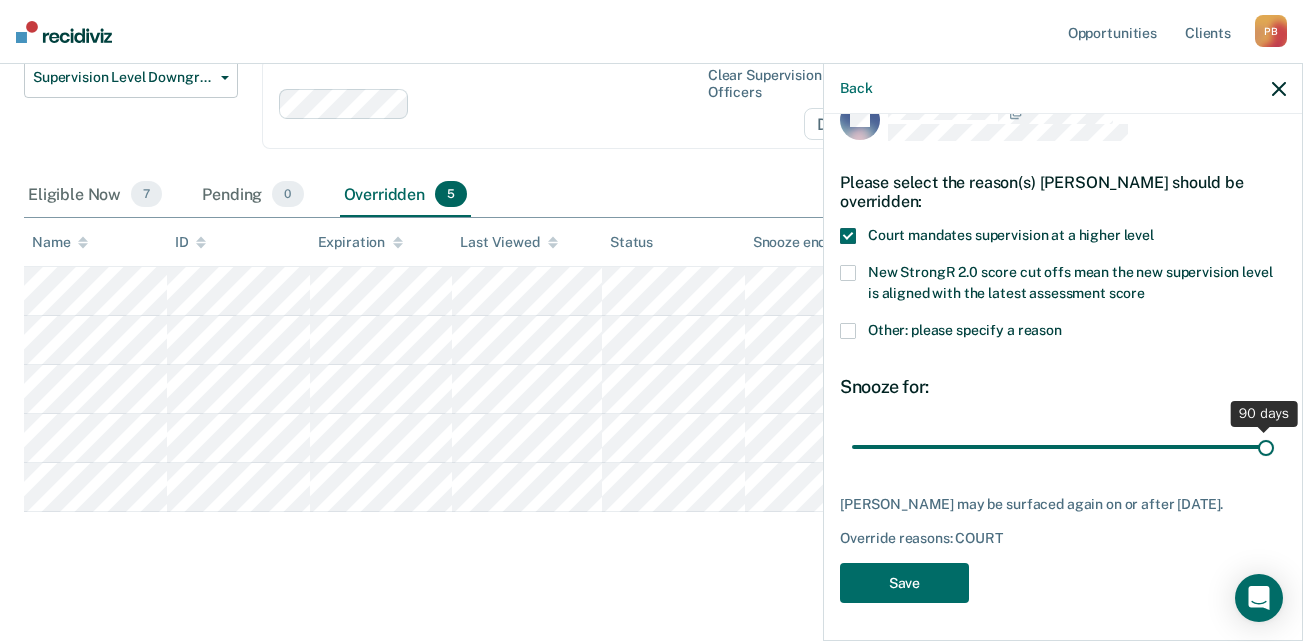 drag, startPoint x: 985, startPoint y: 440, endPoint x: 1164, endPoint y: 522, distance: 196.88829 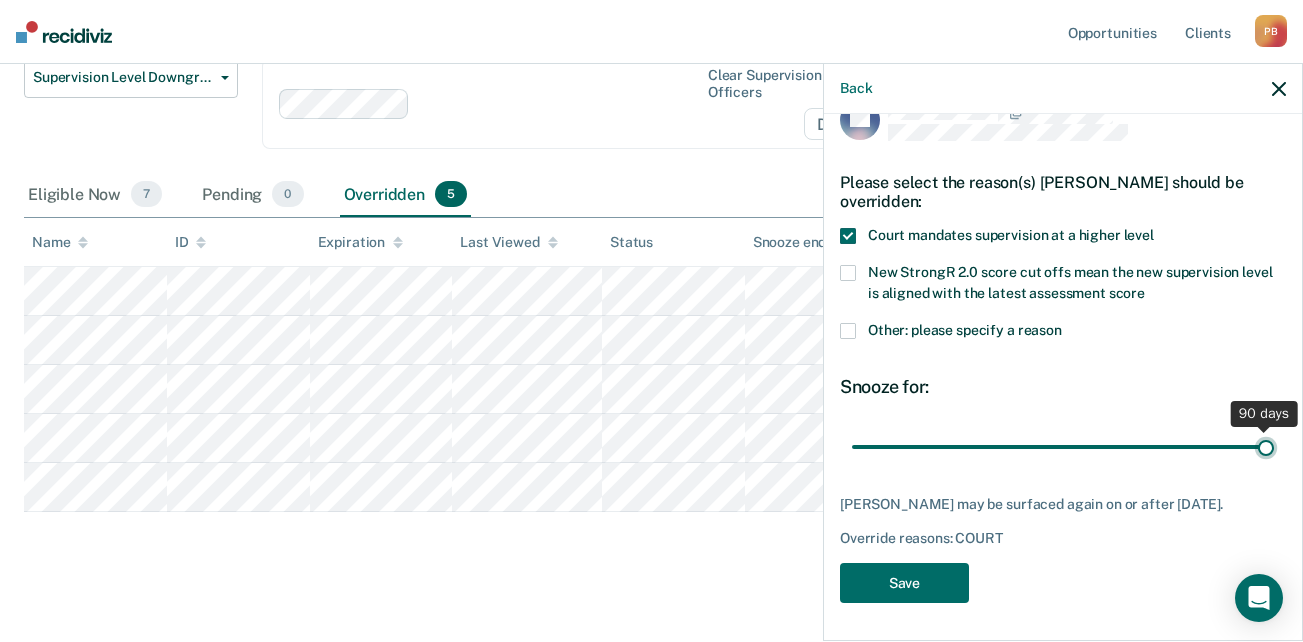 type on "90" 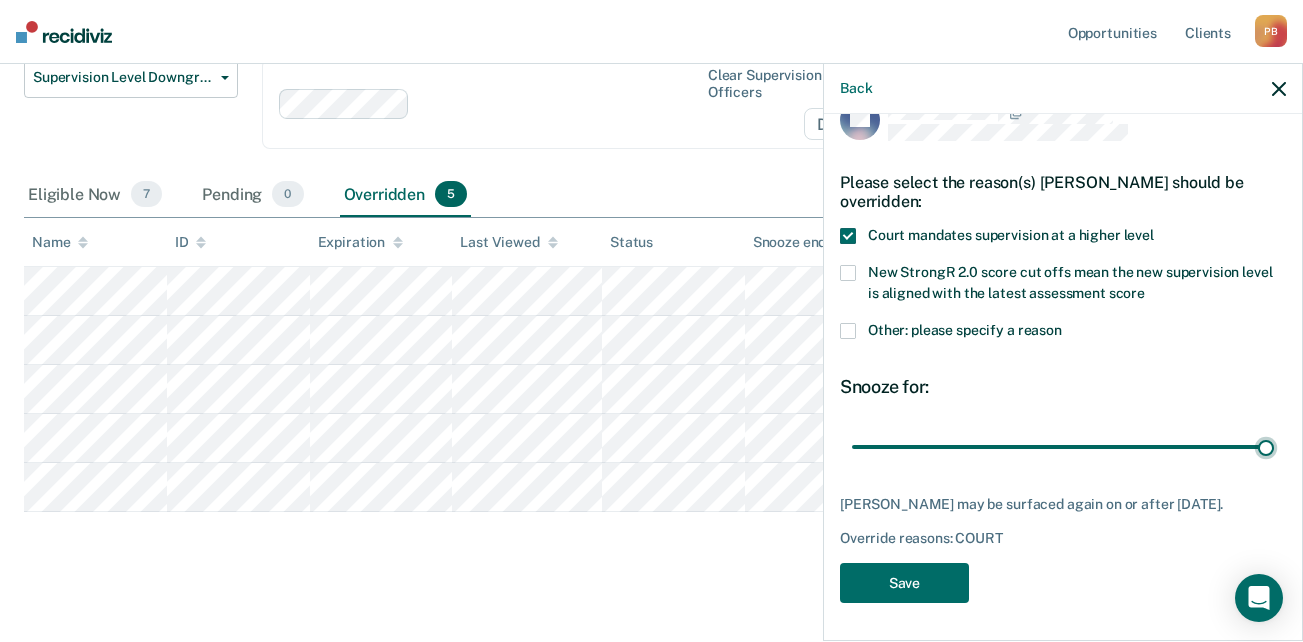 click at bounding box center (1063, 446) 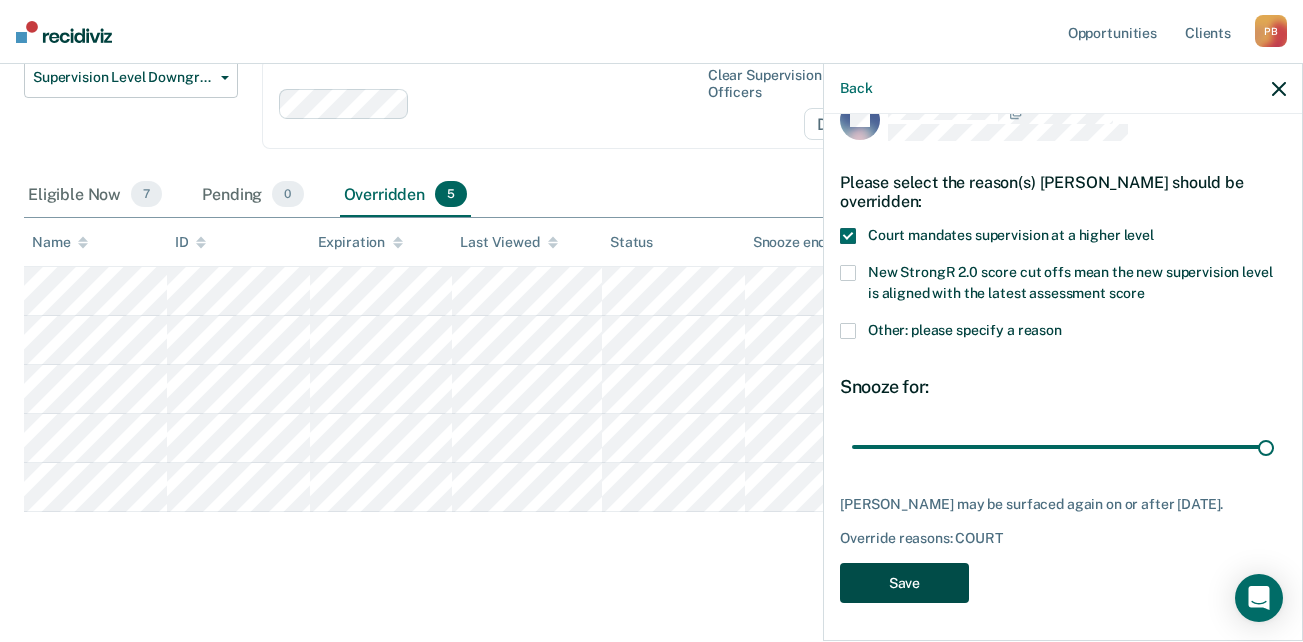 click on "Save" at bounding box center (904, 583) 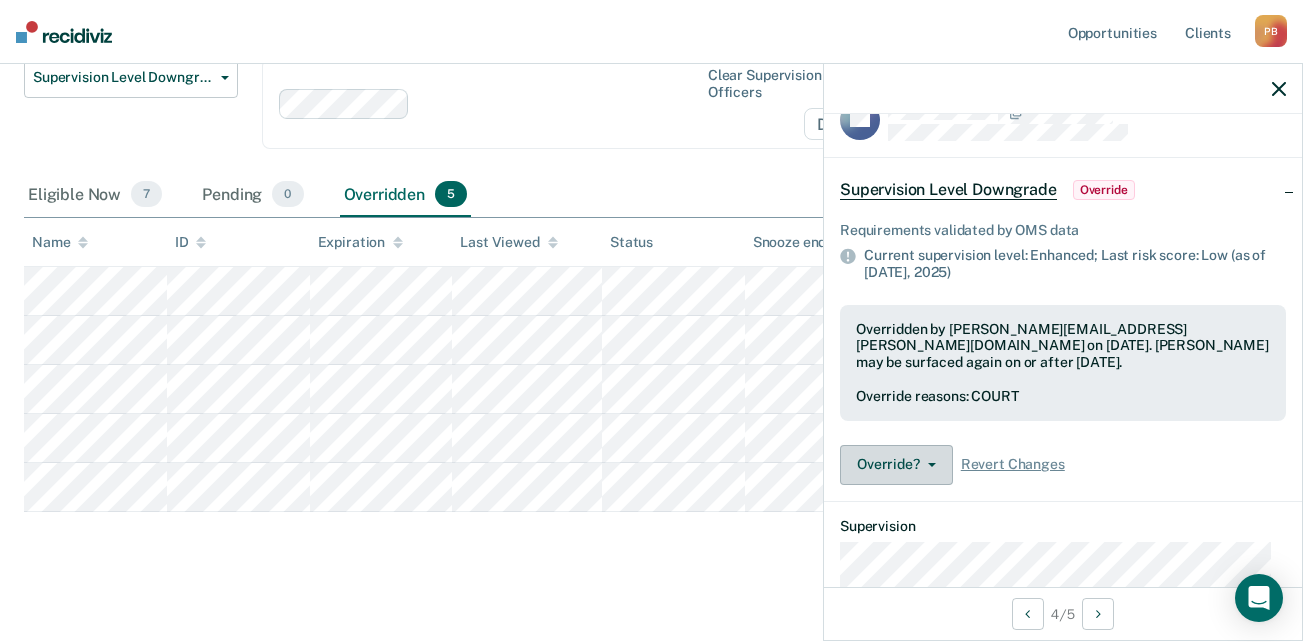 click on "Override?" at bounding box center (896, 465) 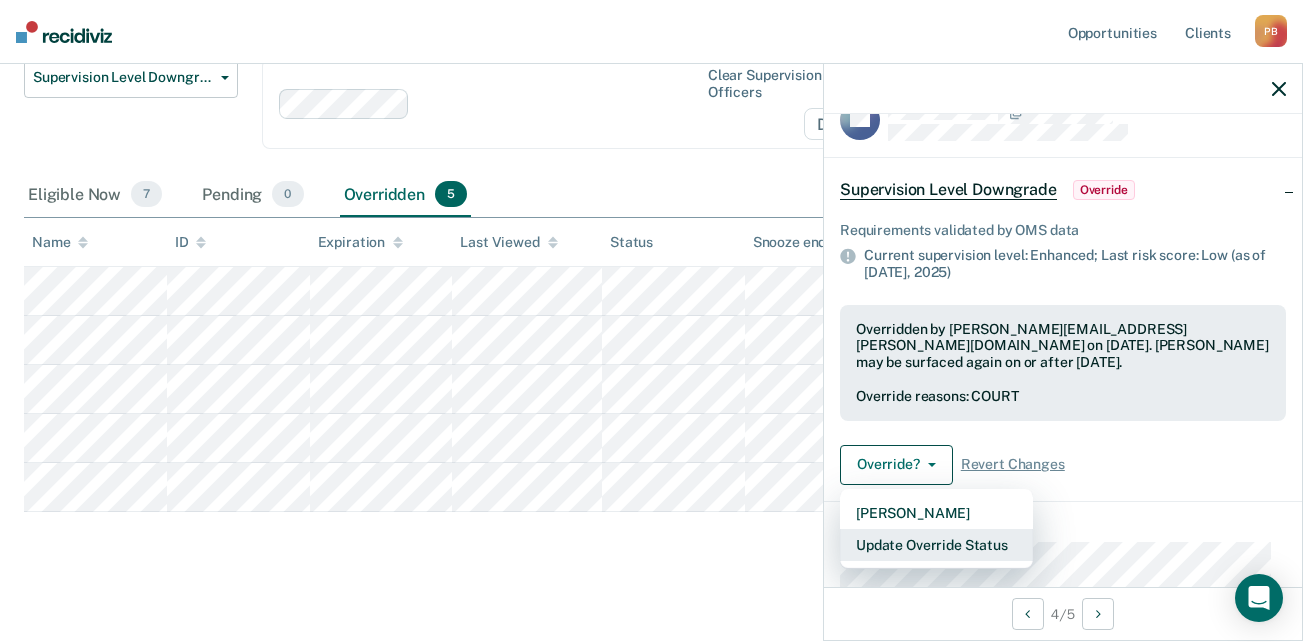 click on "Update Override Status" at bounding box center (936, 545) 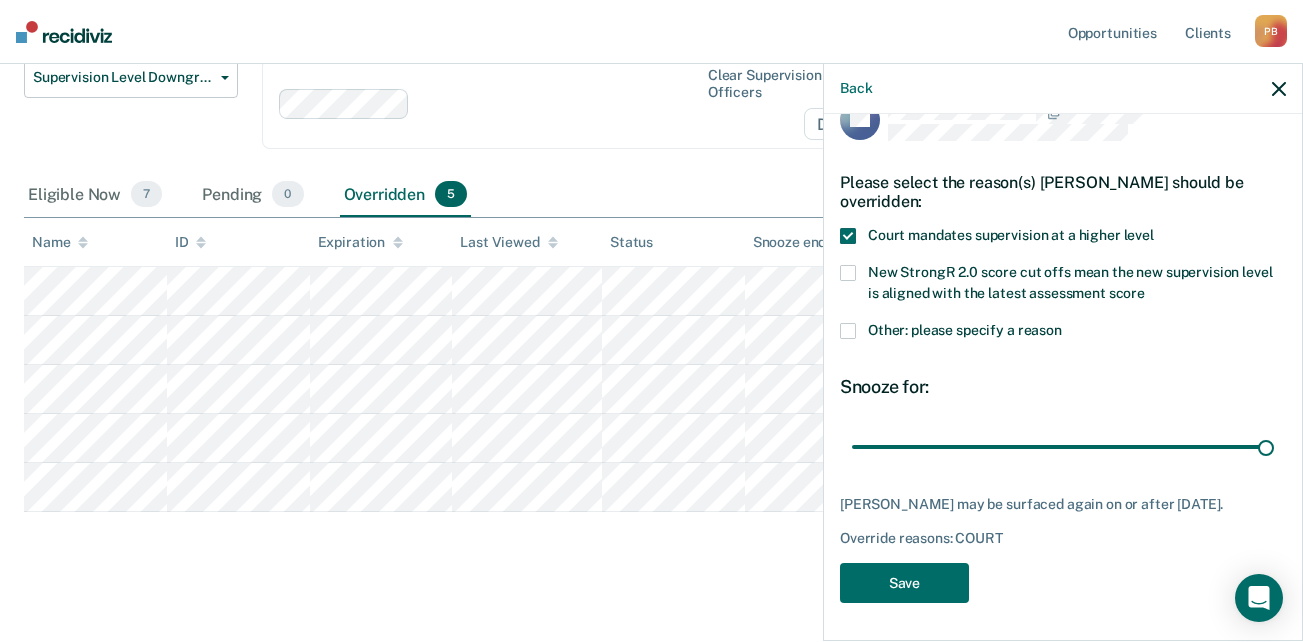 drag, startPoint x: 985, startPoint y: 445, endPoint x: 1288, endPoint y: 453, distance: 303.1056 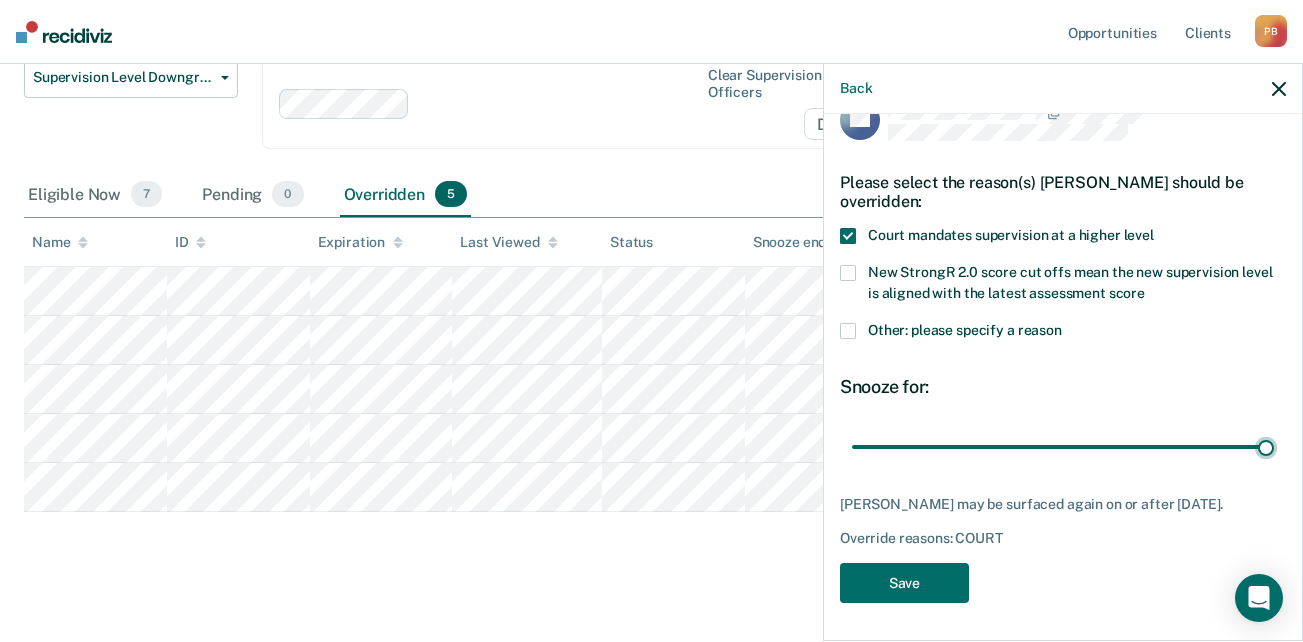 type on "90" 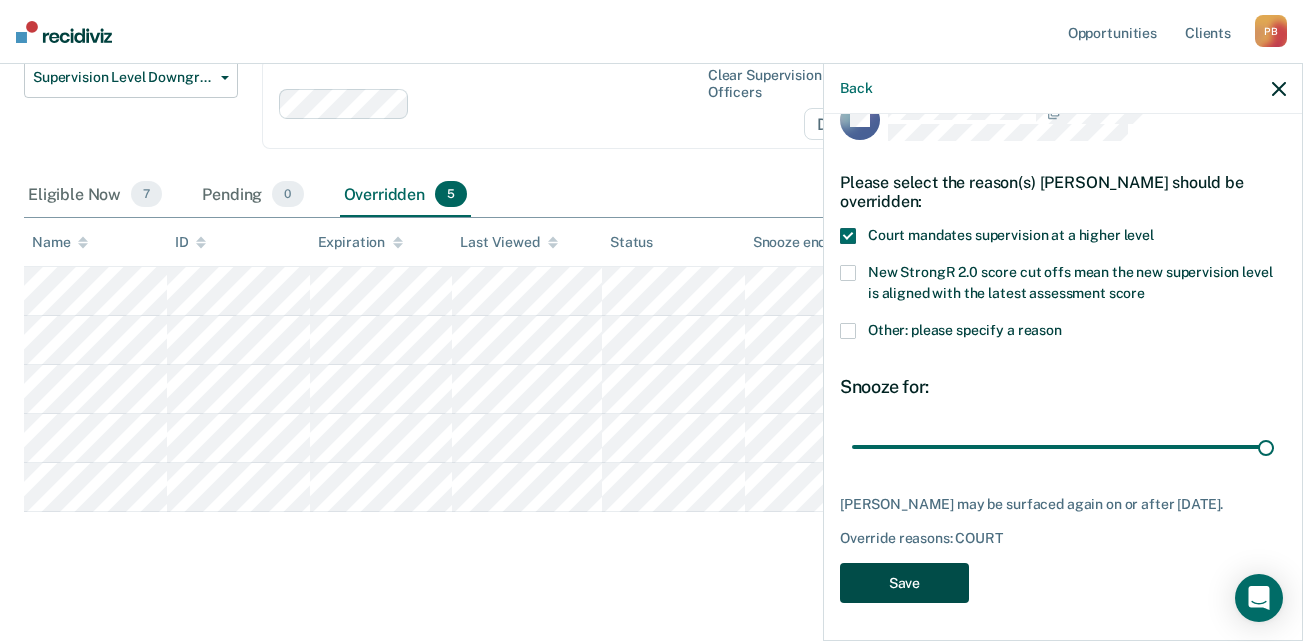 click on "Save" at bounding box center (904, 583) 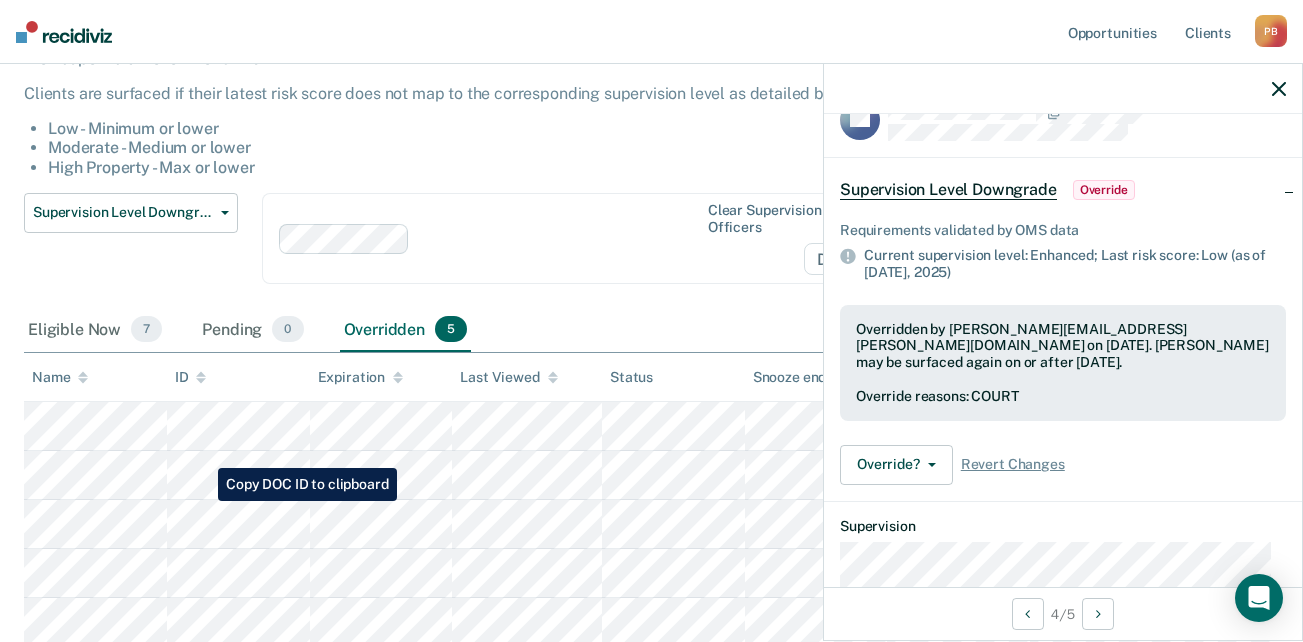 scroll, scrollTop: 200, scrollLeft: 0, axis: vertical 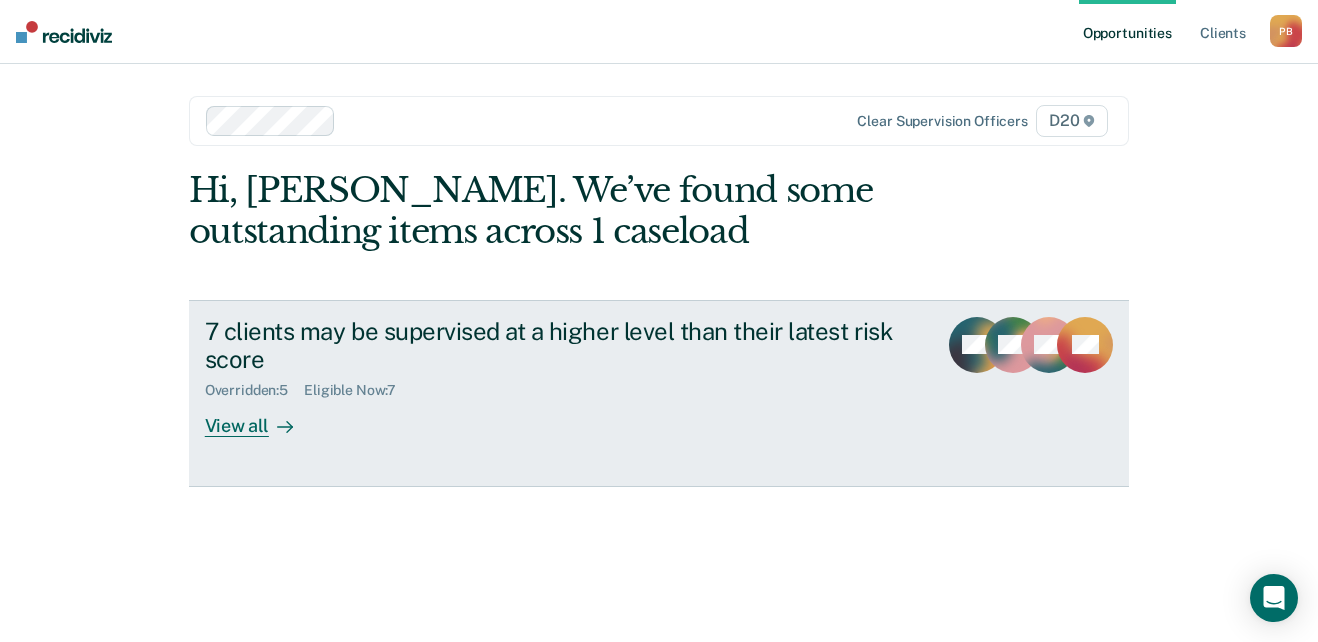 click on "View all" at bounding box center (261, 418) 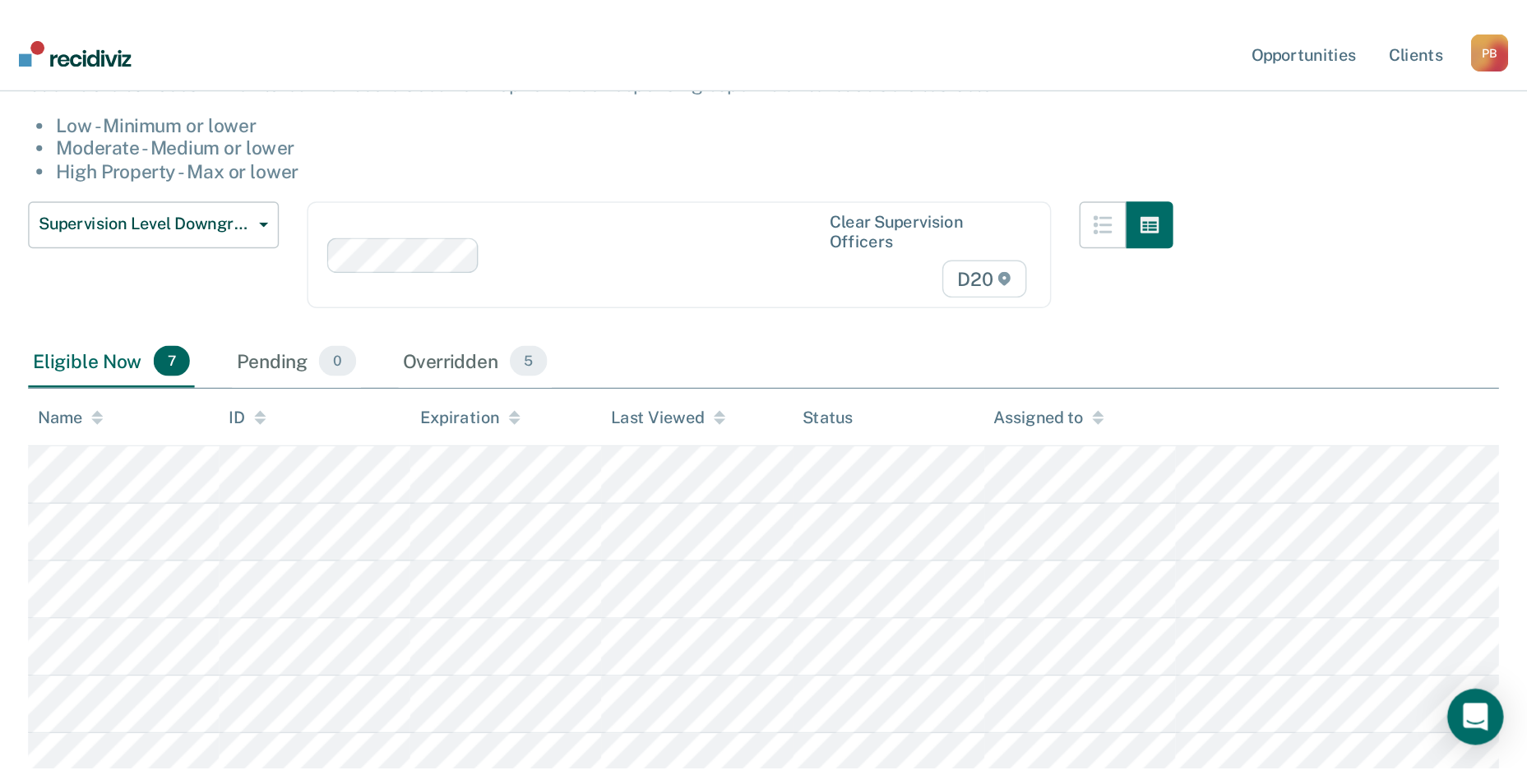 scroll, scrollTop: 32, scrollLeft: 0, axis: vertical 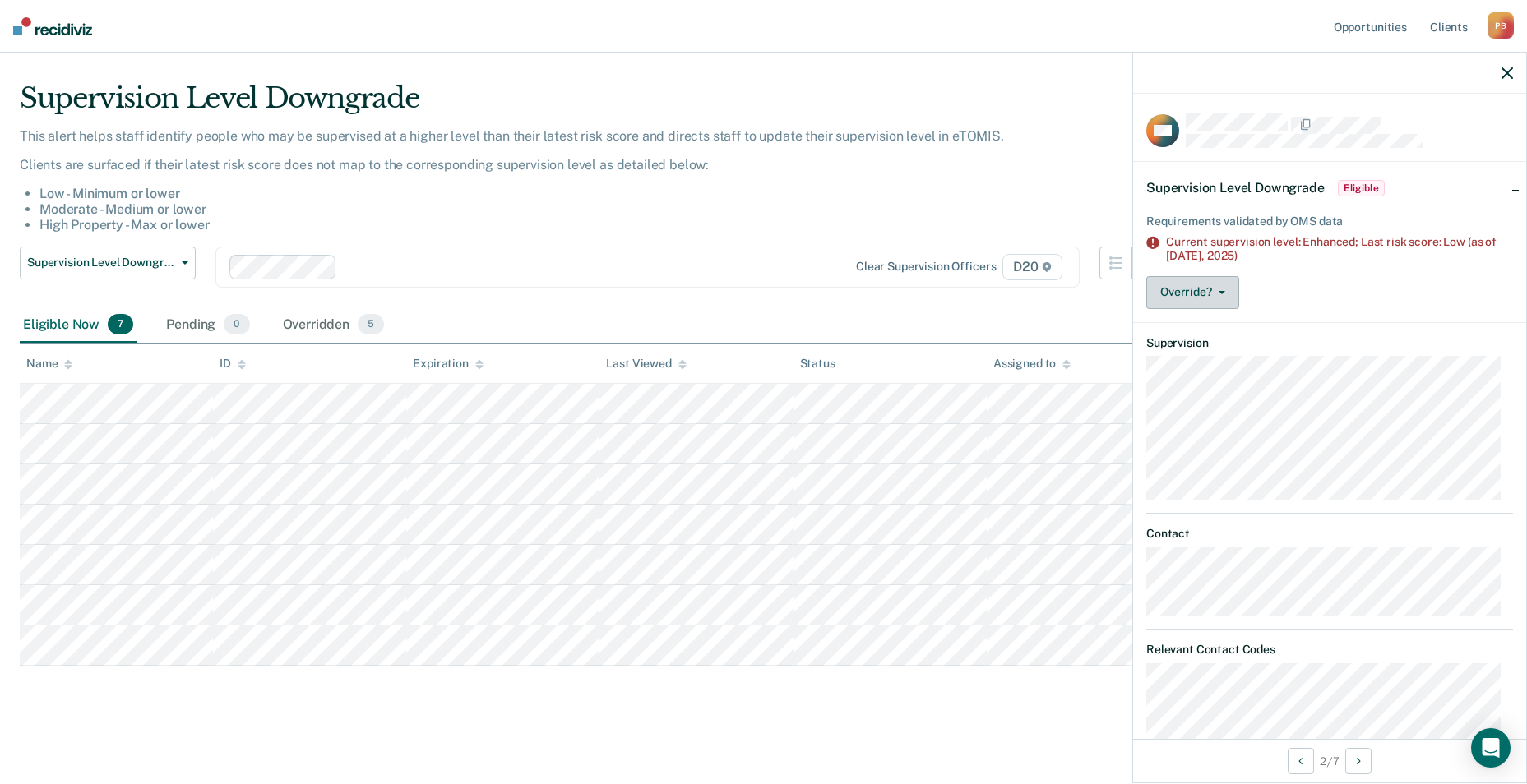 click at bounding box center [1219, 293] 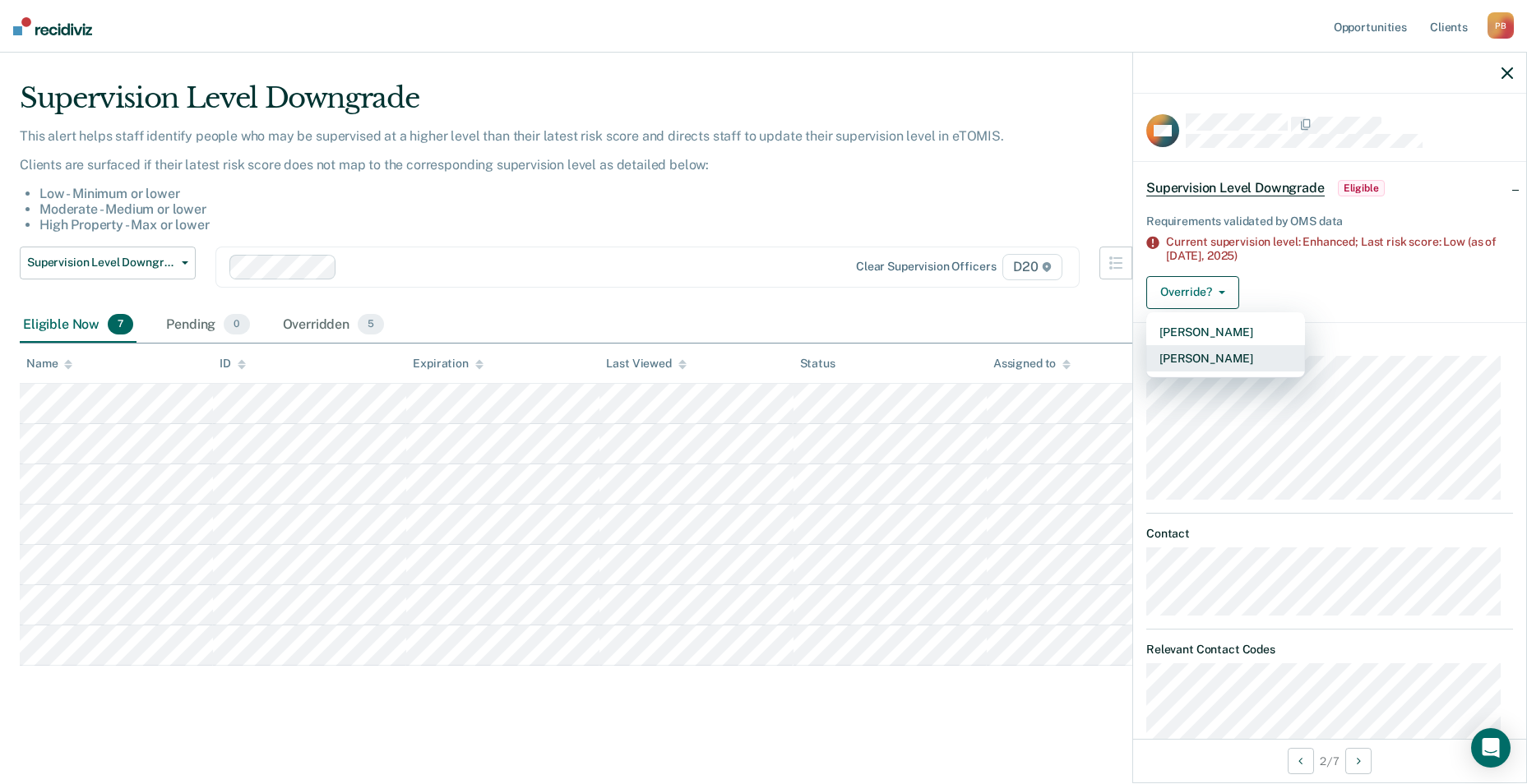 click on "[PERSON_NAME]" at bounding box center [1225, 358] 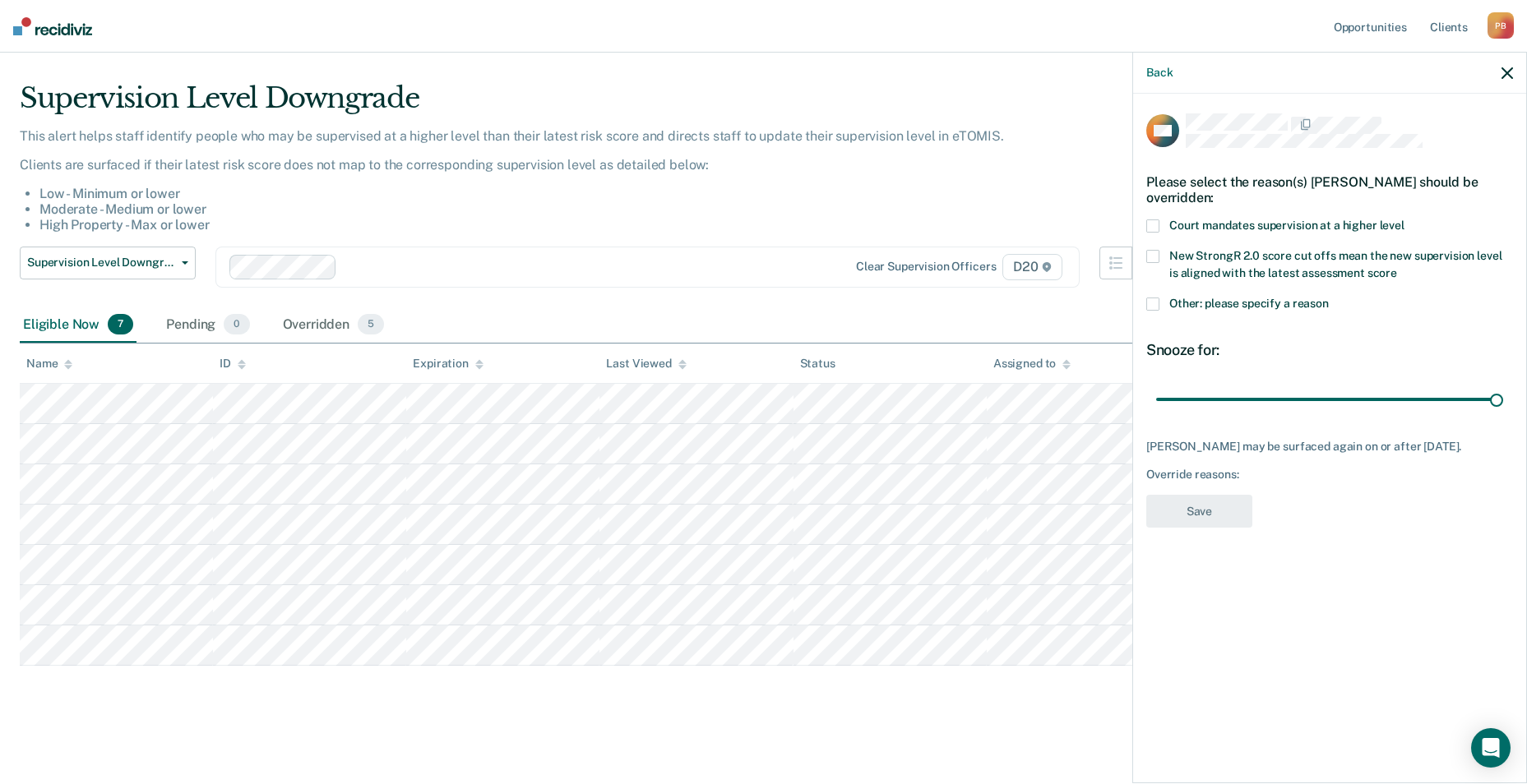 drag, startPoint x: 1273, startPoint y: 399, endPoint x: 1522, endPoint y: 401, distance: 249.00803 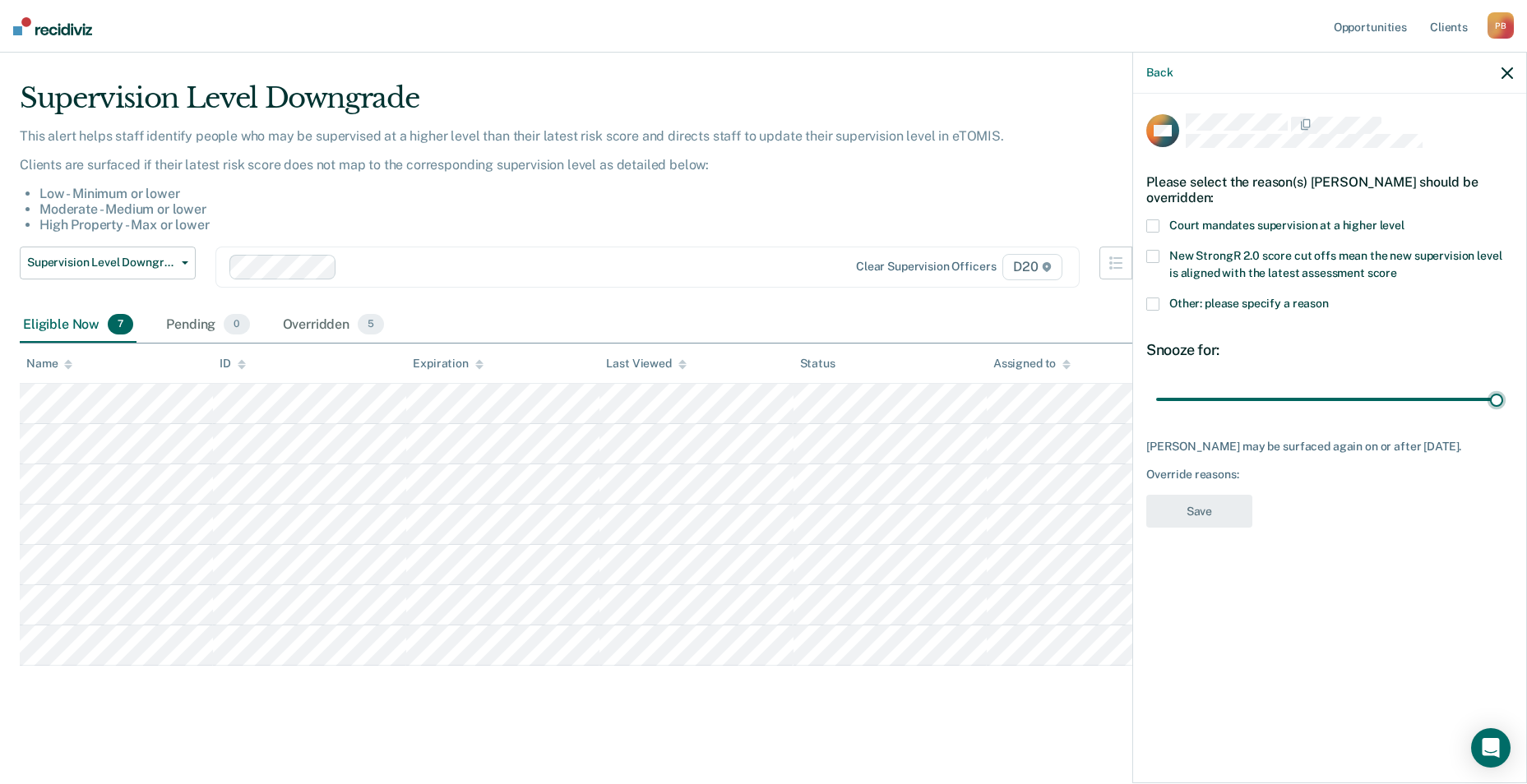 type on "90" 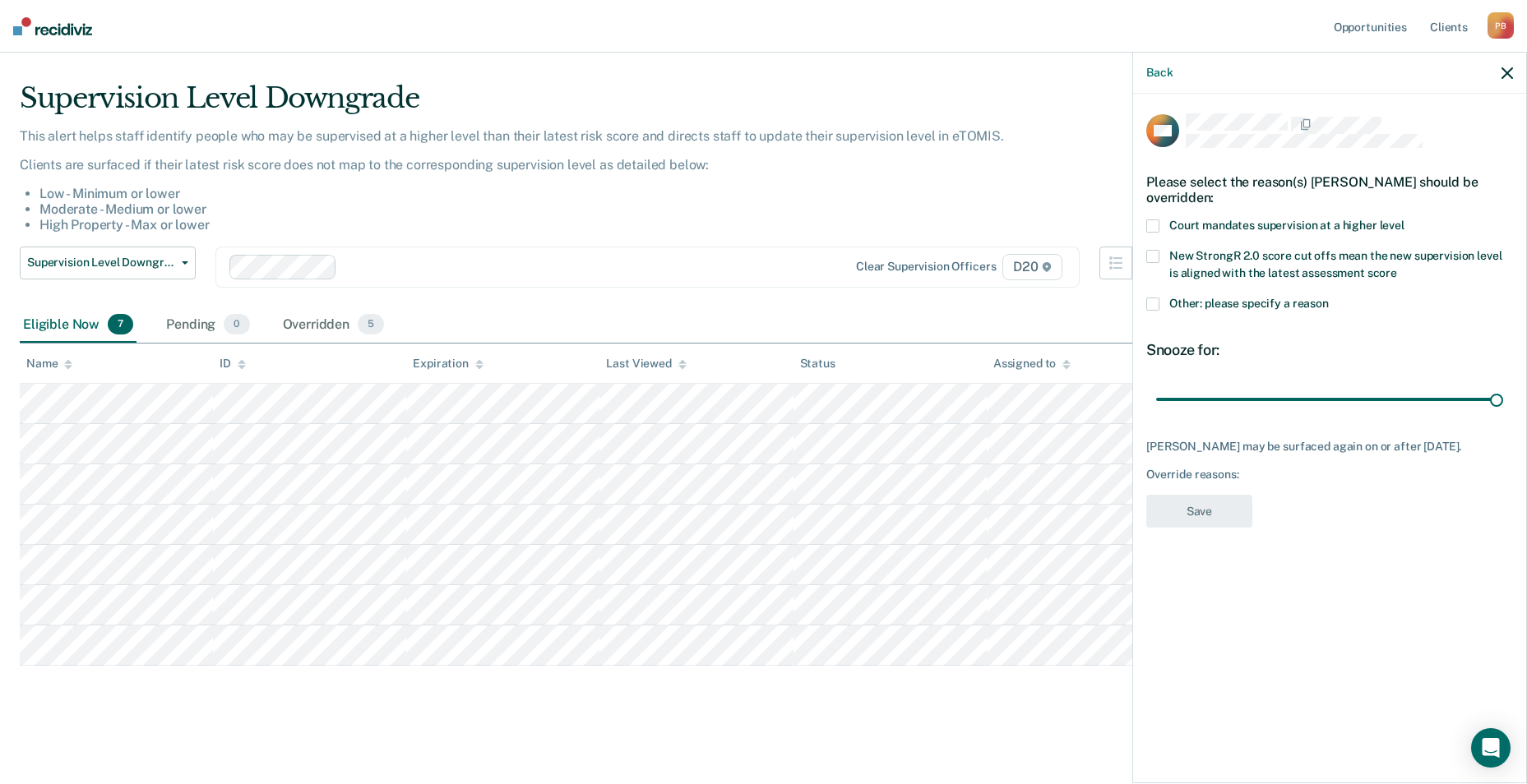 click at bounding box center (1153, 226) 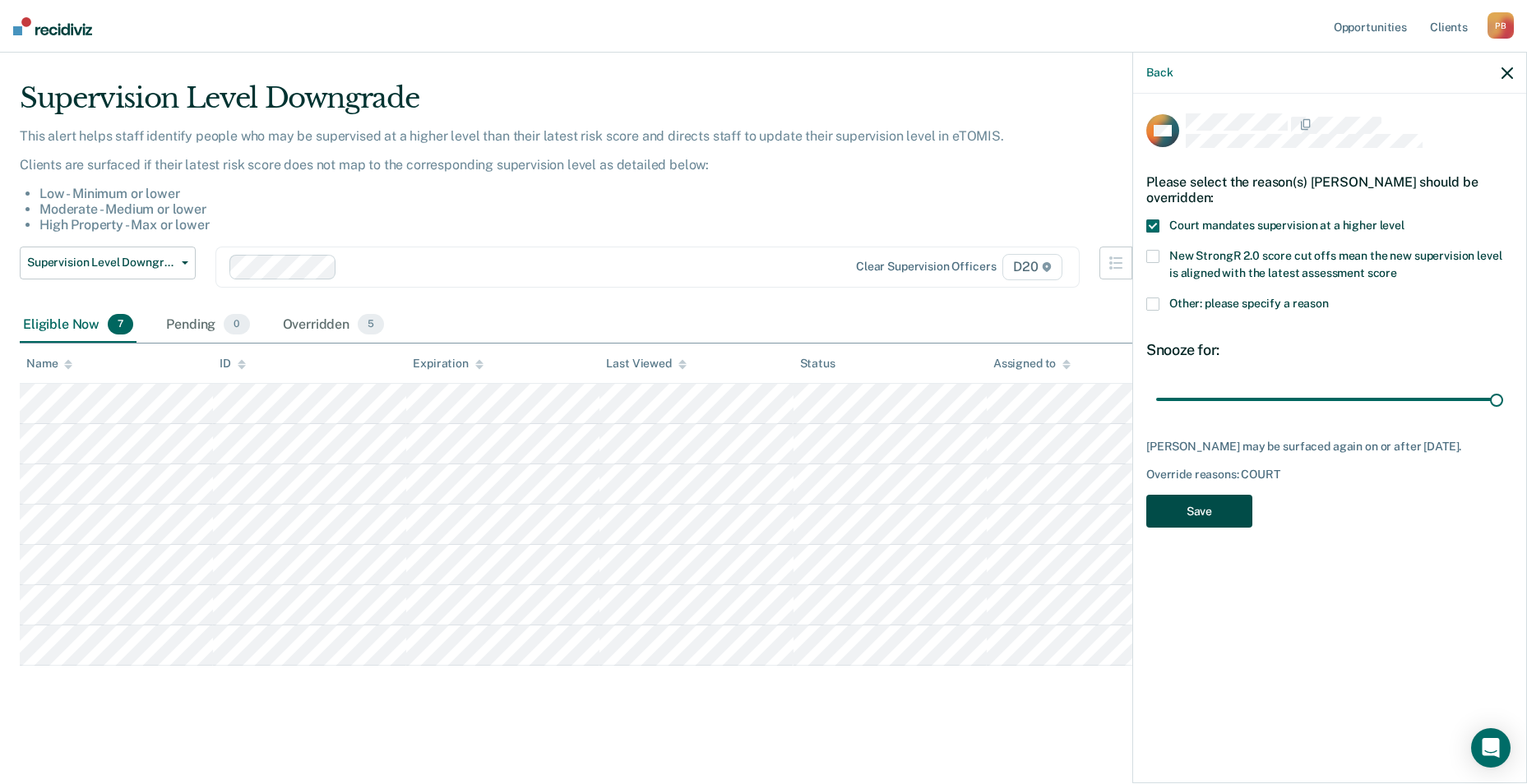 click on "Save" at bounding box center [1199, 511] 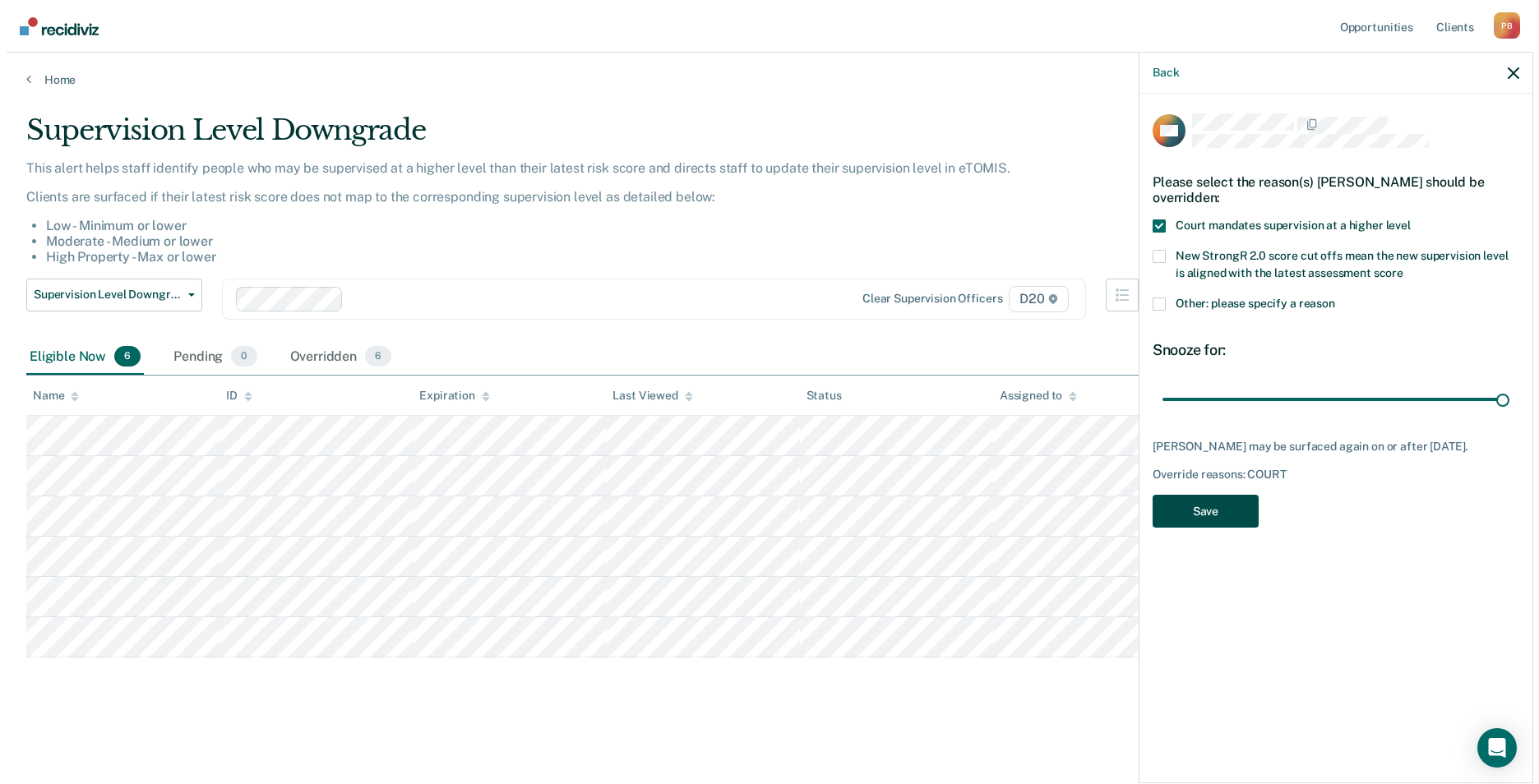 scroll, scrollTop: 0, scrollLeft: 0, axis: both 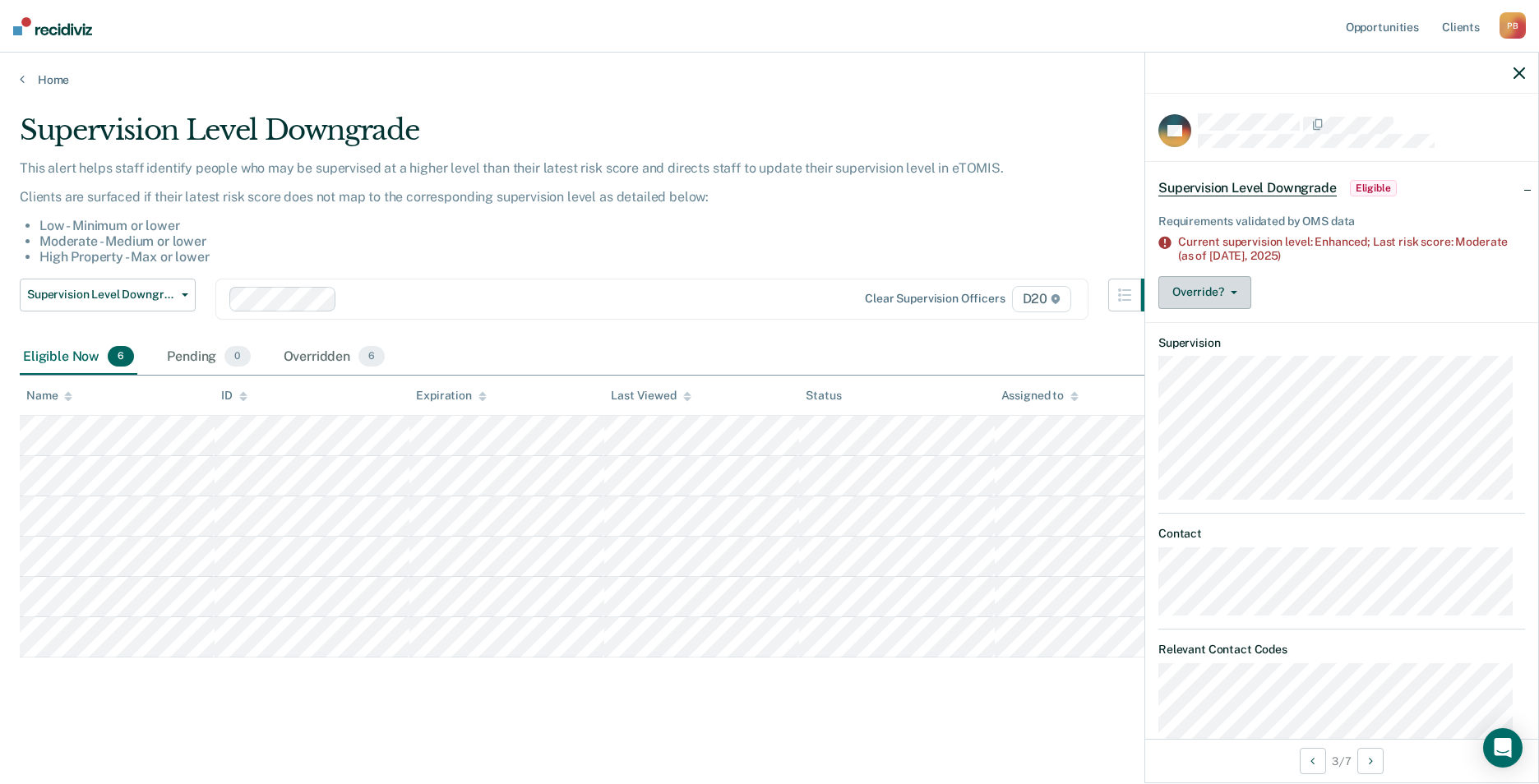 click on "Override?" at bounding box center [1204, 293] 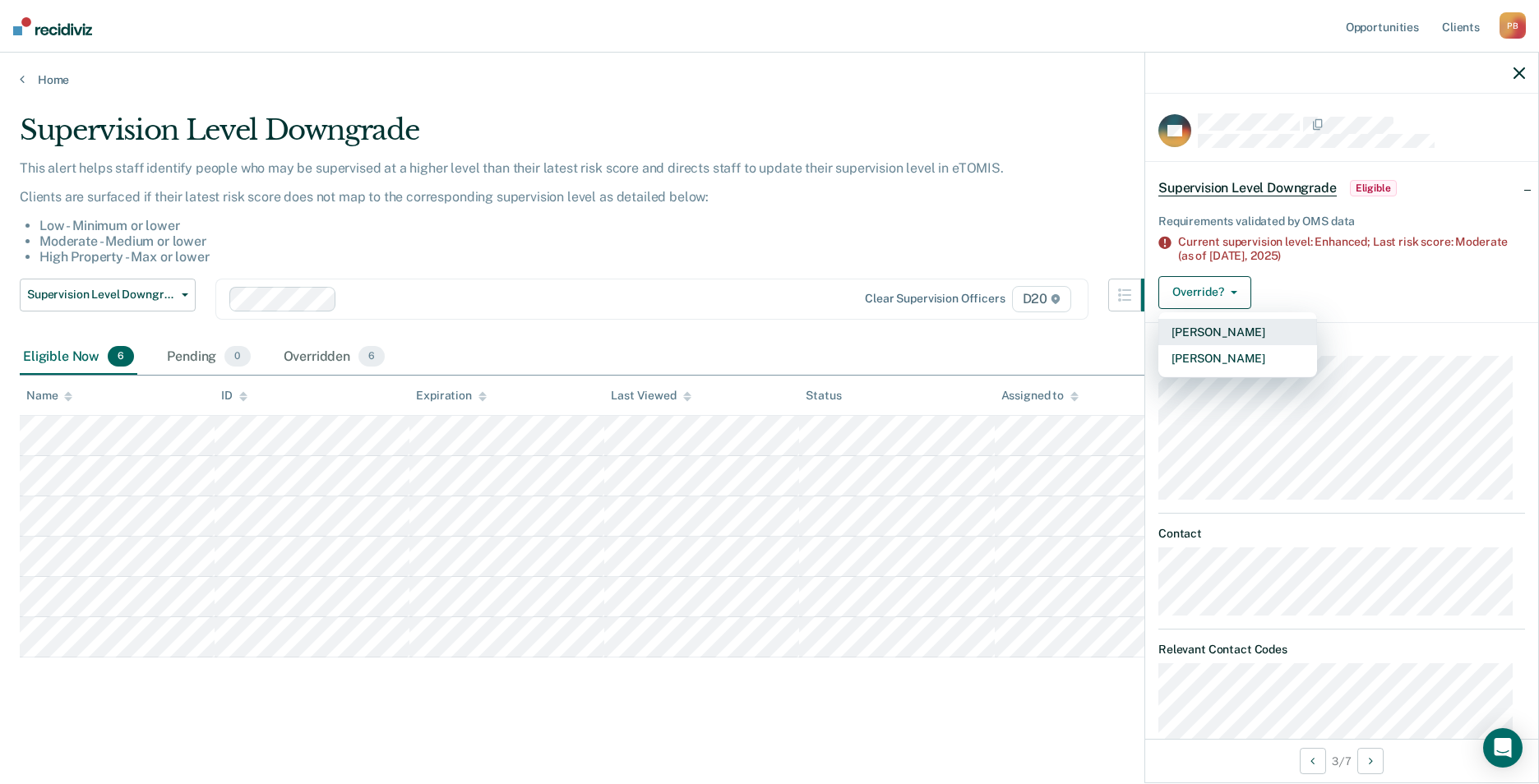click on "[PERSON_NAME]" at bounding box center [1237, 332] 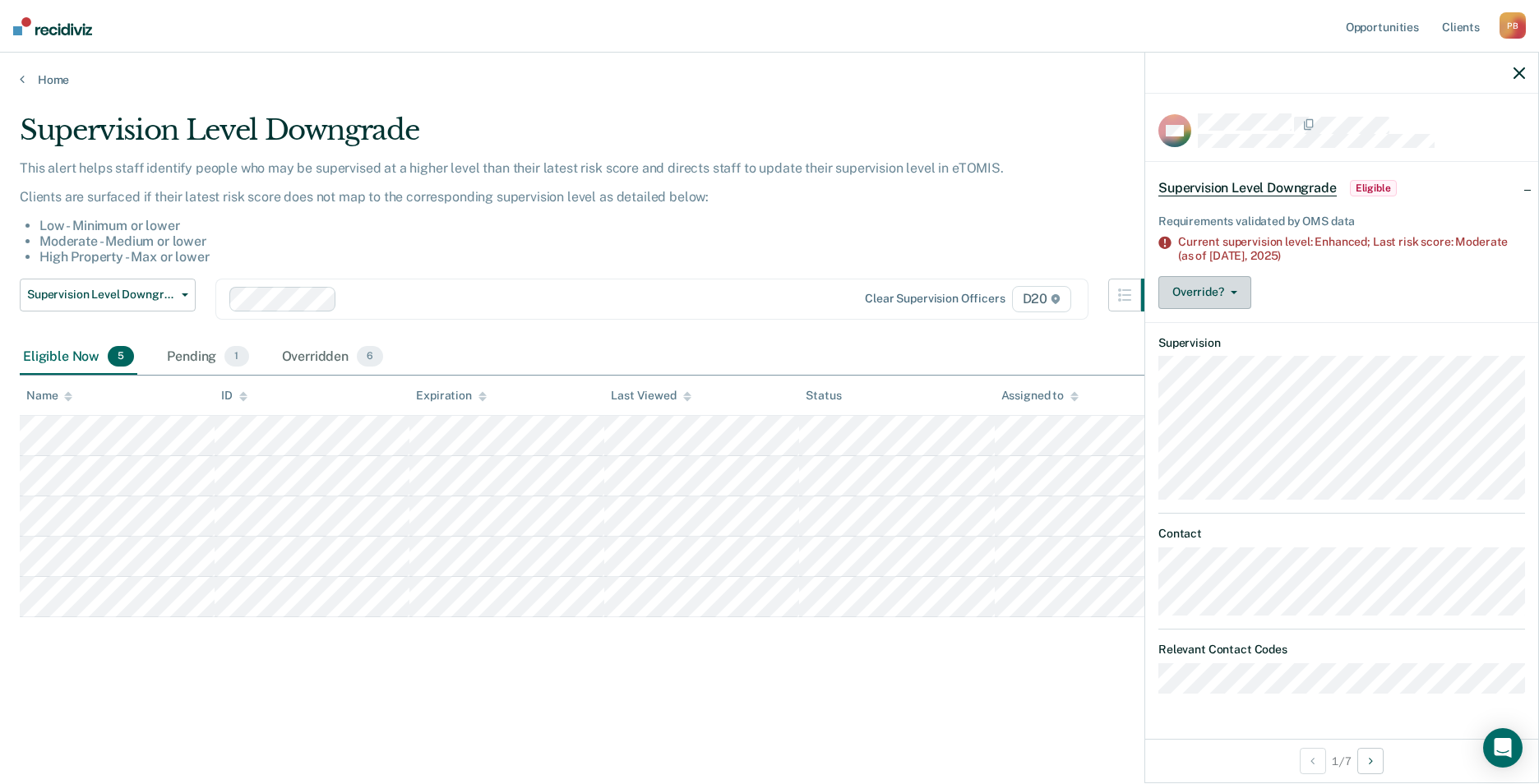 click at bounding box center [1231, 293] 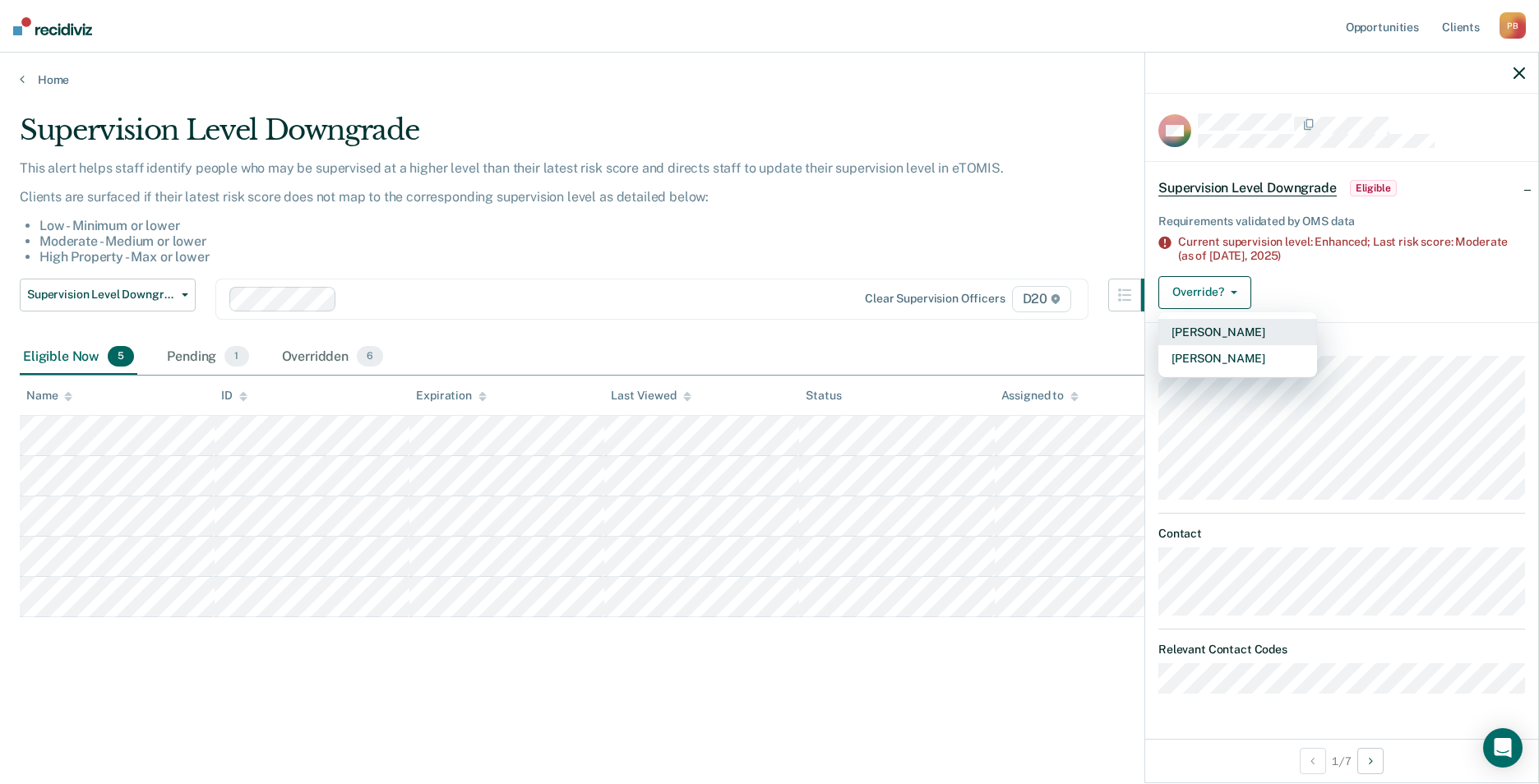 click on "[PERSON_NAME]" at bounding box center (1237, 332) 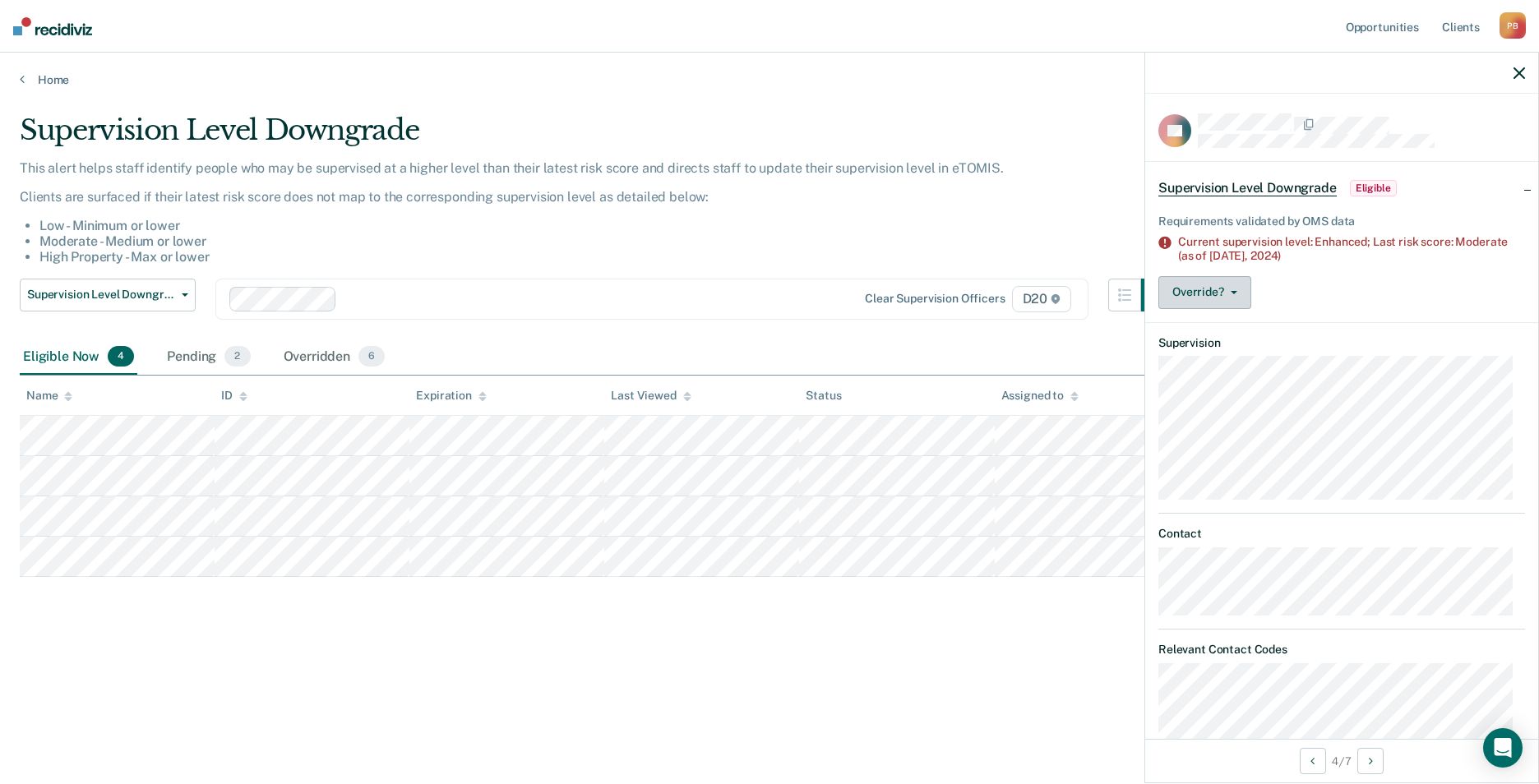 click on "Override?" at bounding box center [1204, 293] 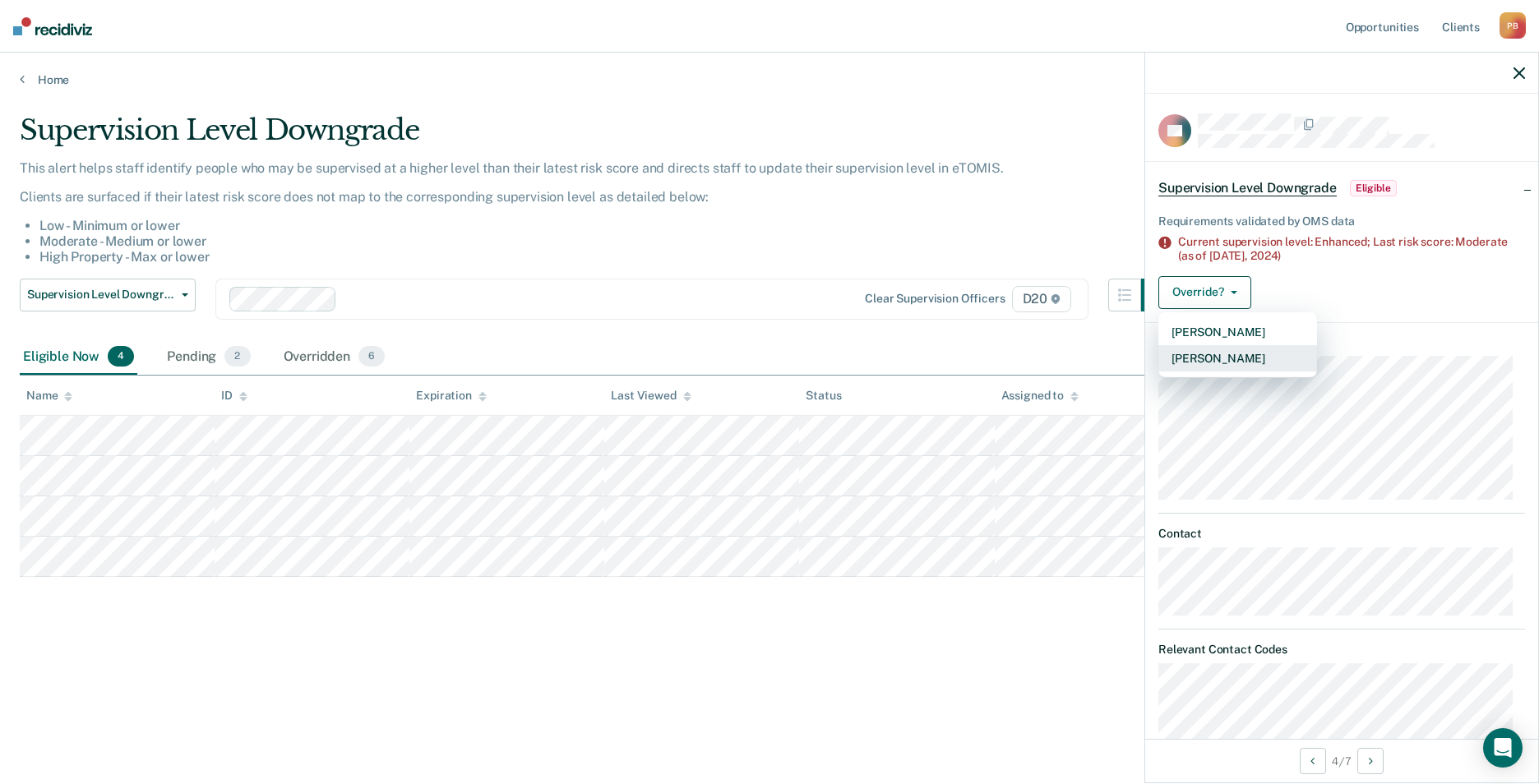 click on "[PERSON_NAME]" at bounding box center [1237, 358] 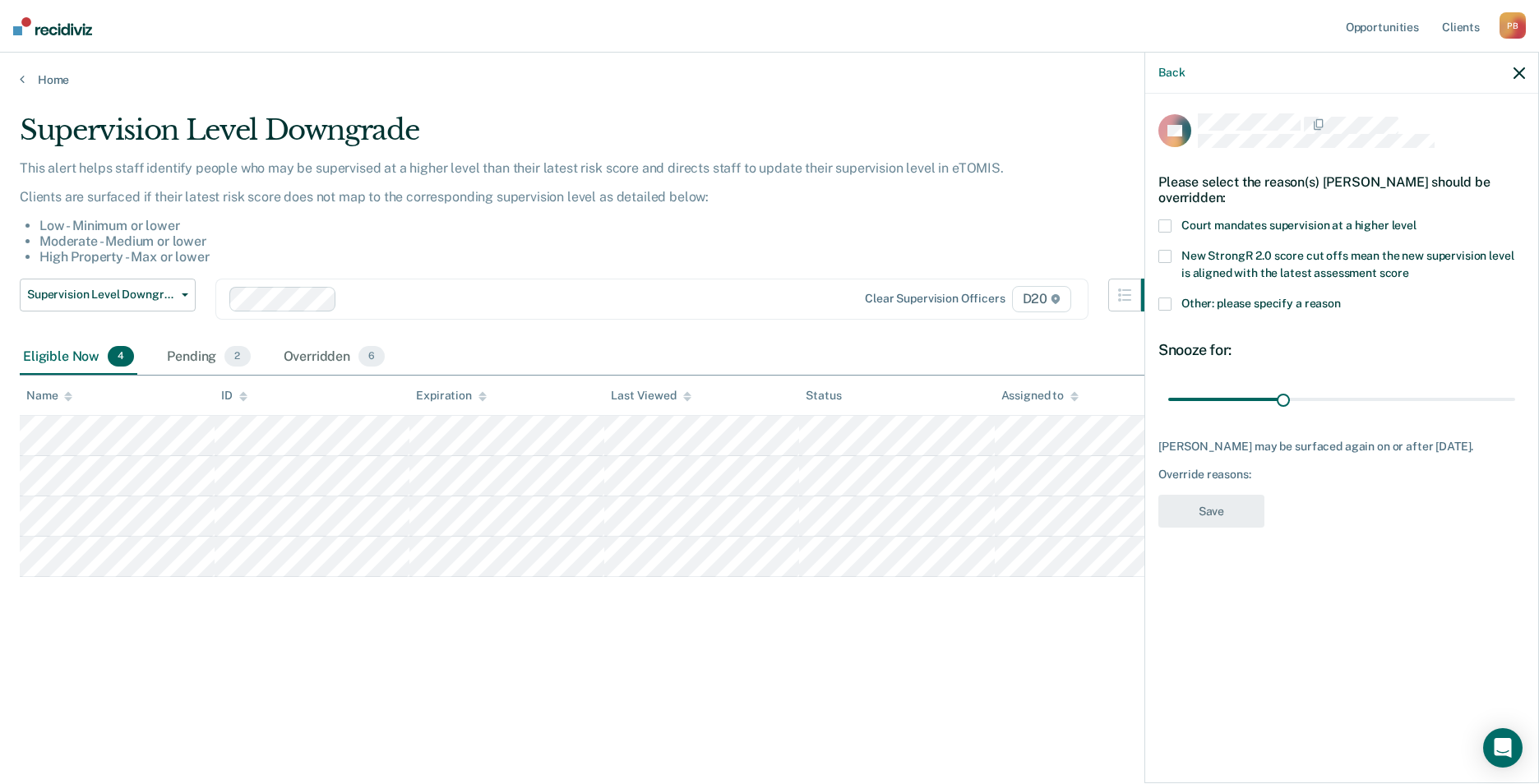 click at bounding box center (1165, 226) 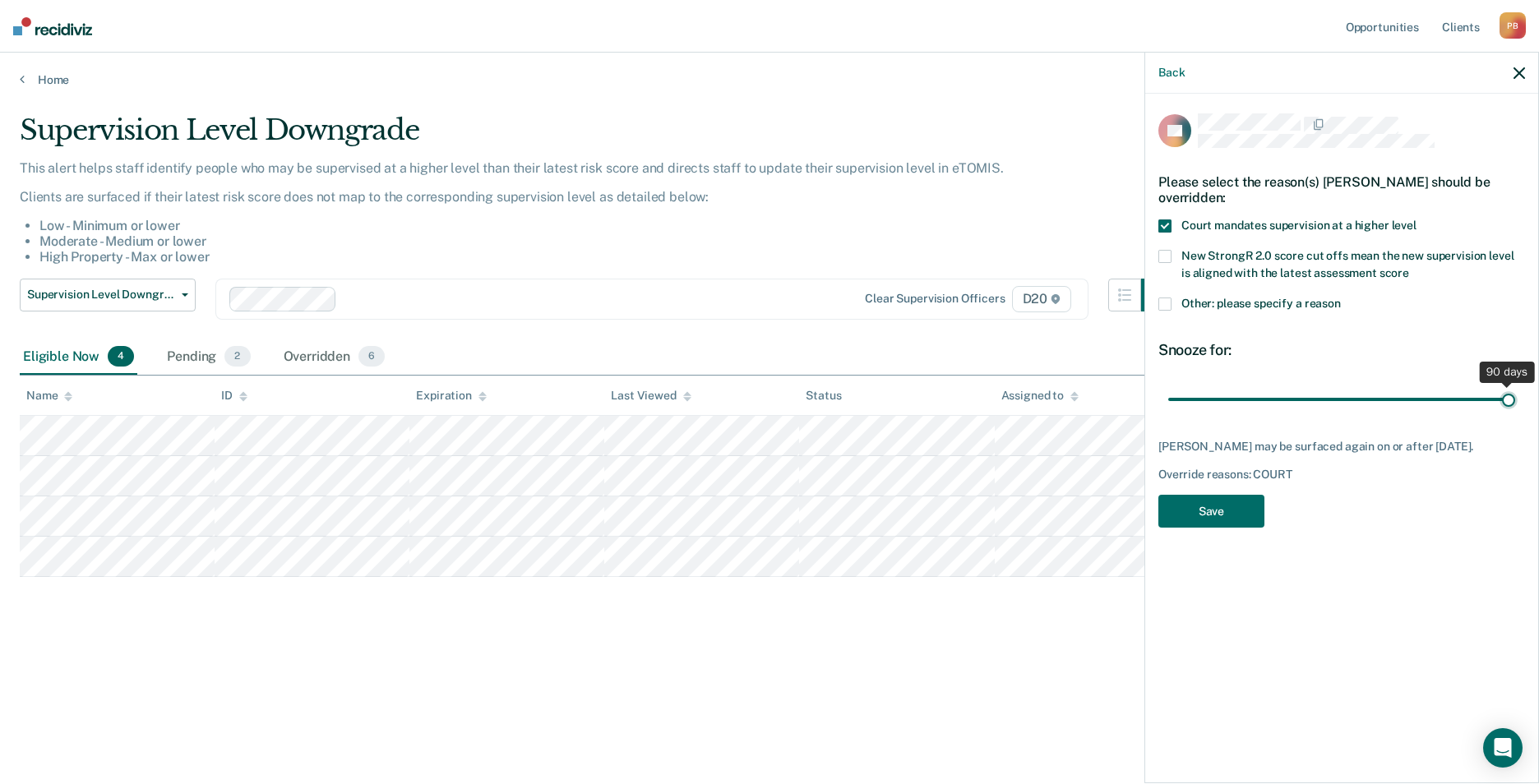 drag, startPoint x: 1279, startPoint y: 394, endPoint x: 1524, endPoint y: 398, distance: 245.03265 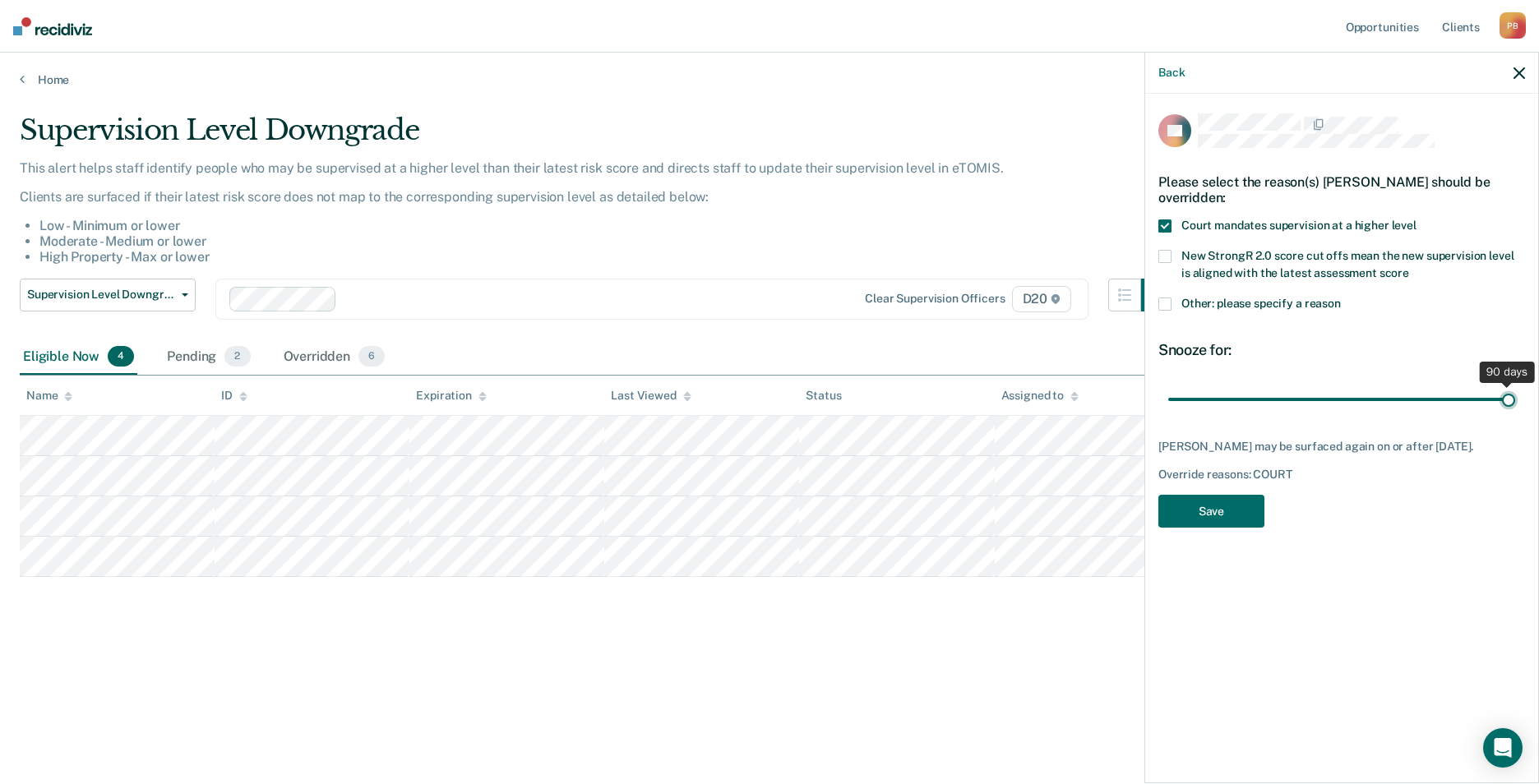 type on "90" 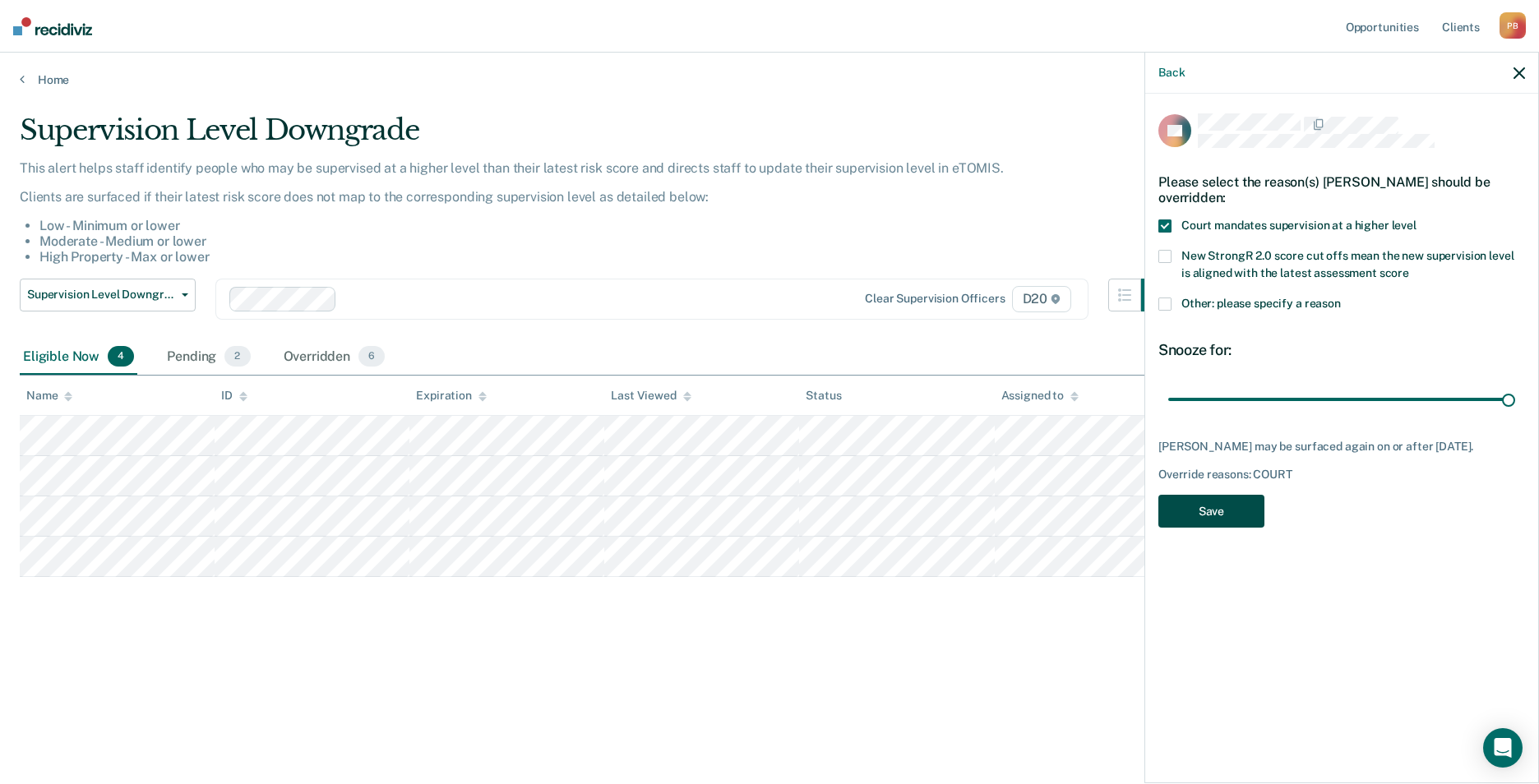 click on "Save" at bounding box center [1211, 511] 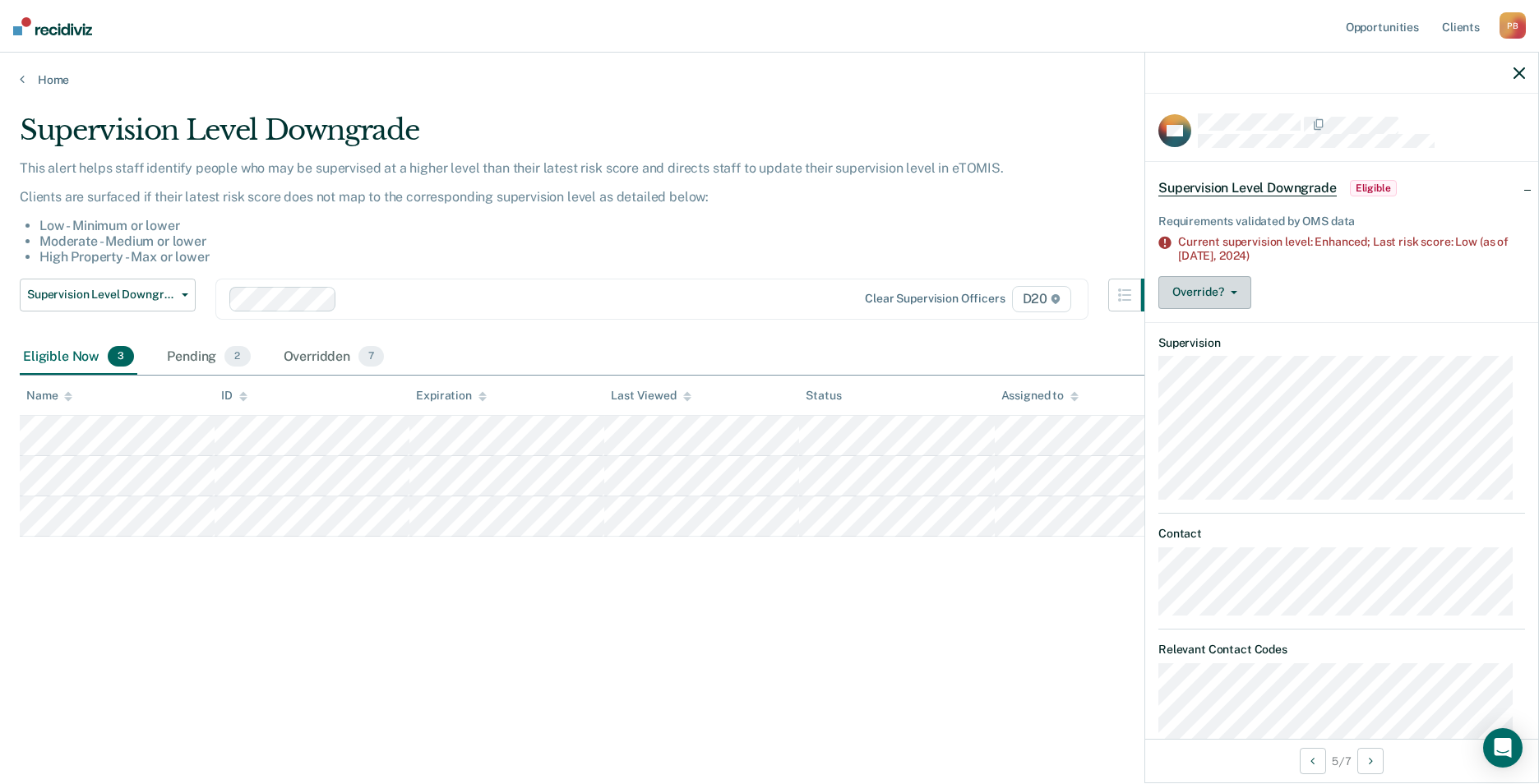 click on "Override?" at bounding box center (1204, 293) 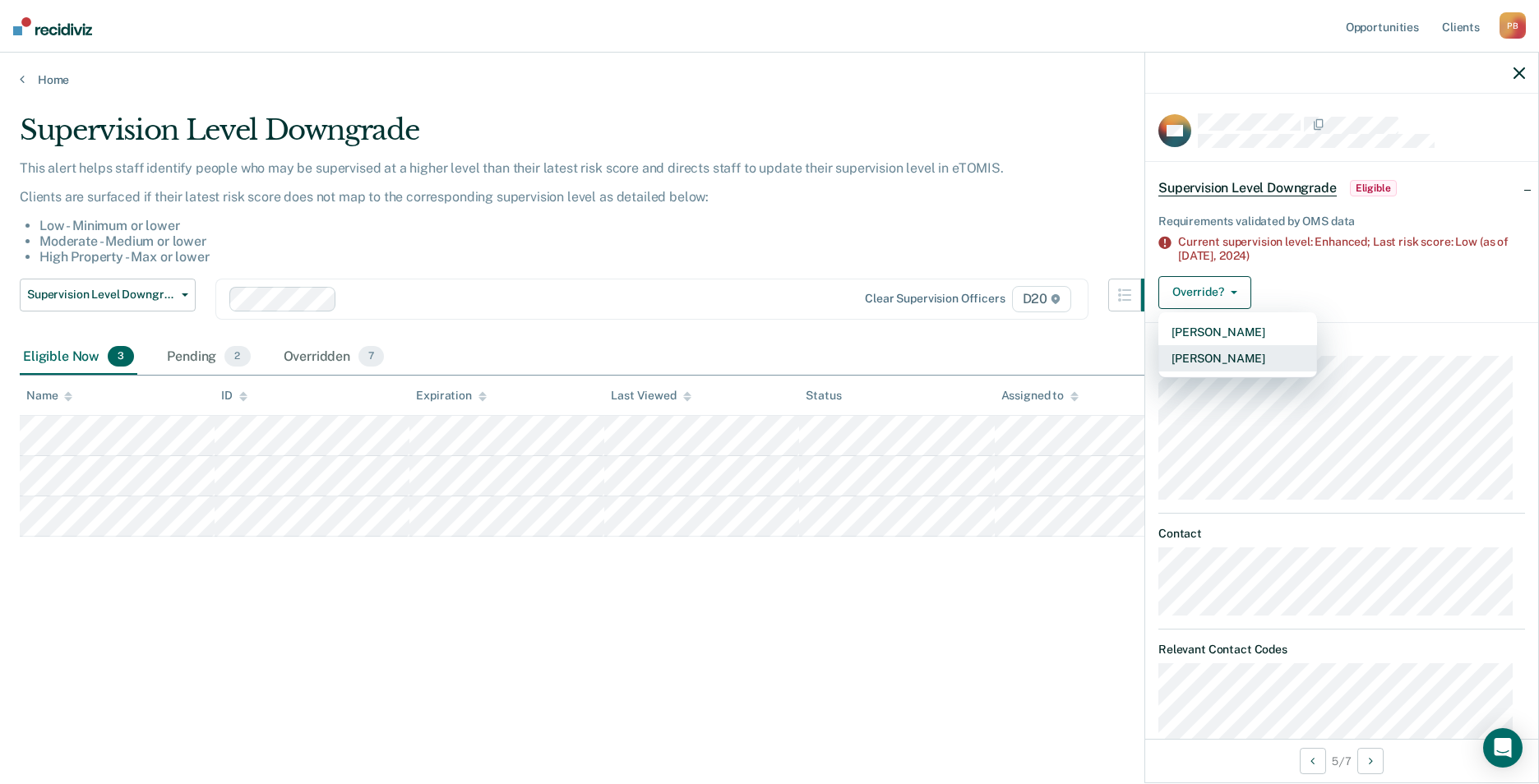 click on "[PERSON_NAME]" at bounding box center (1237, 358) 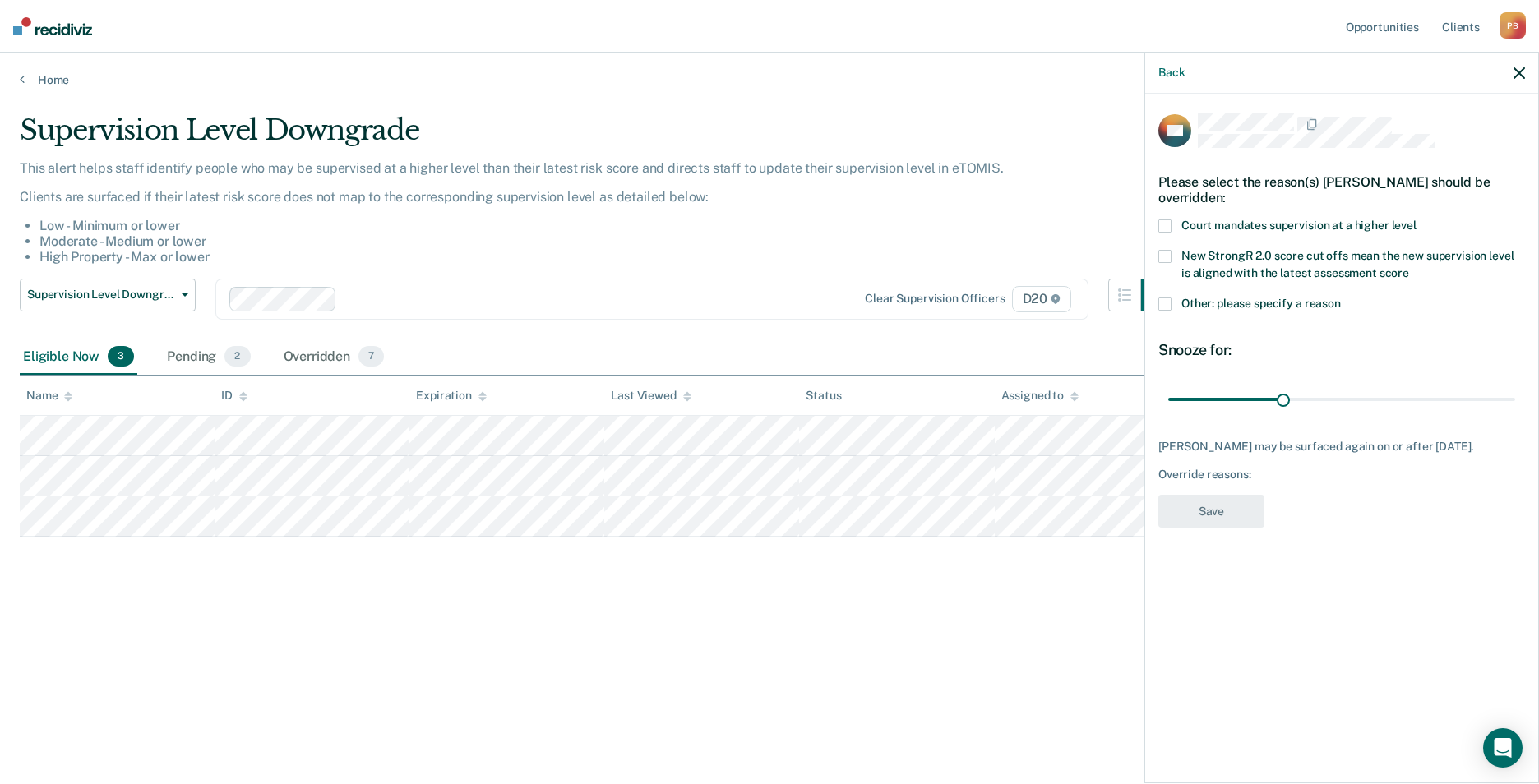 click at bounding box center (1165, 226) 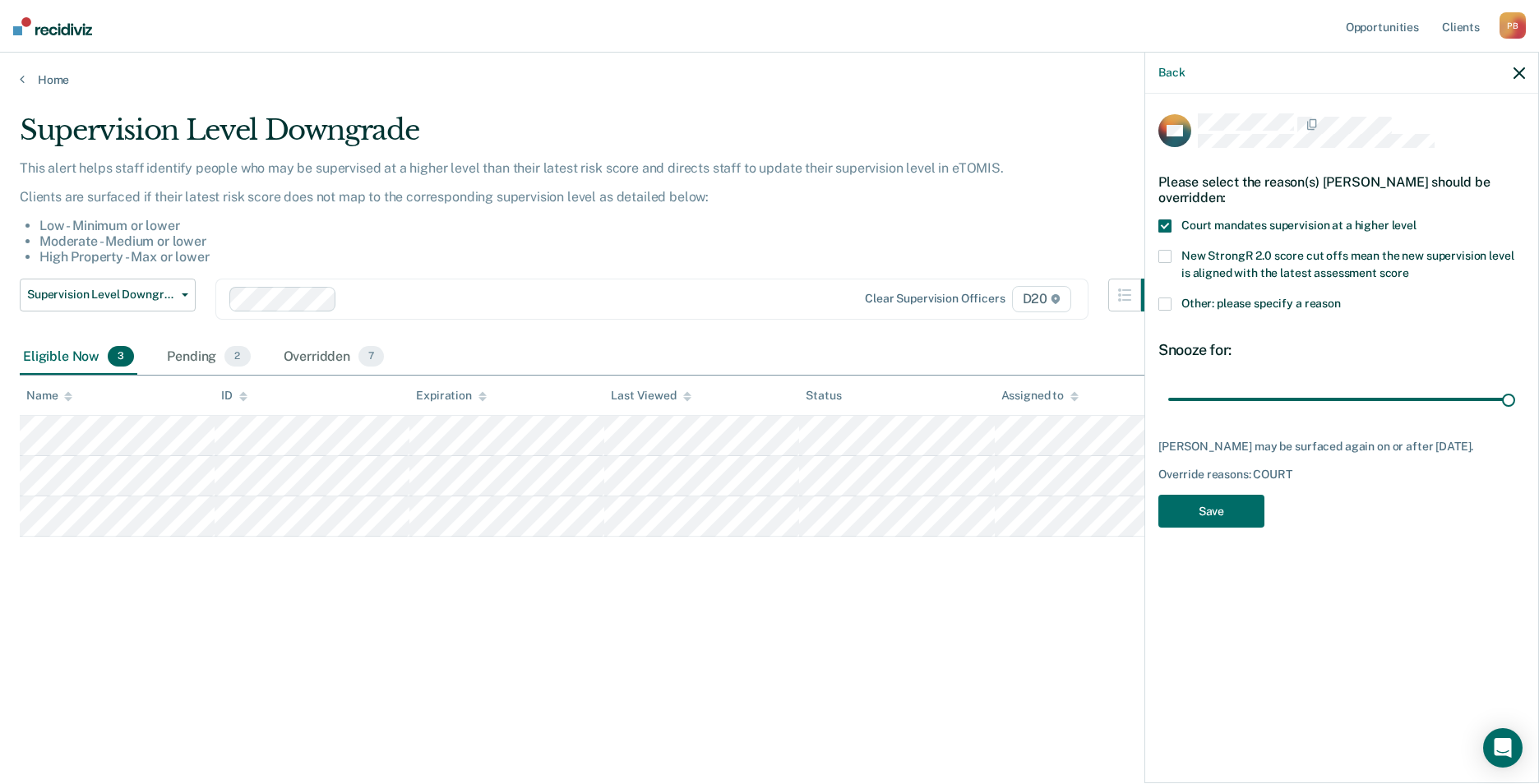 drag, startPoint x: 1282, startPoint y: 397, endPoint x: 1485, endPoint y: 425, distance: 204.9219 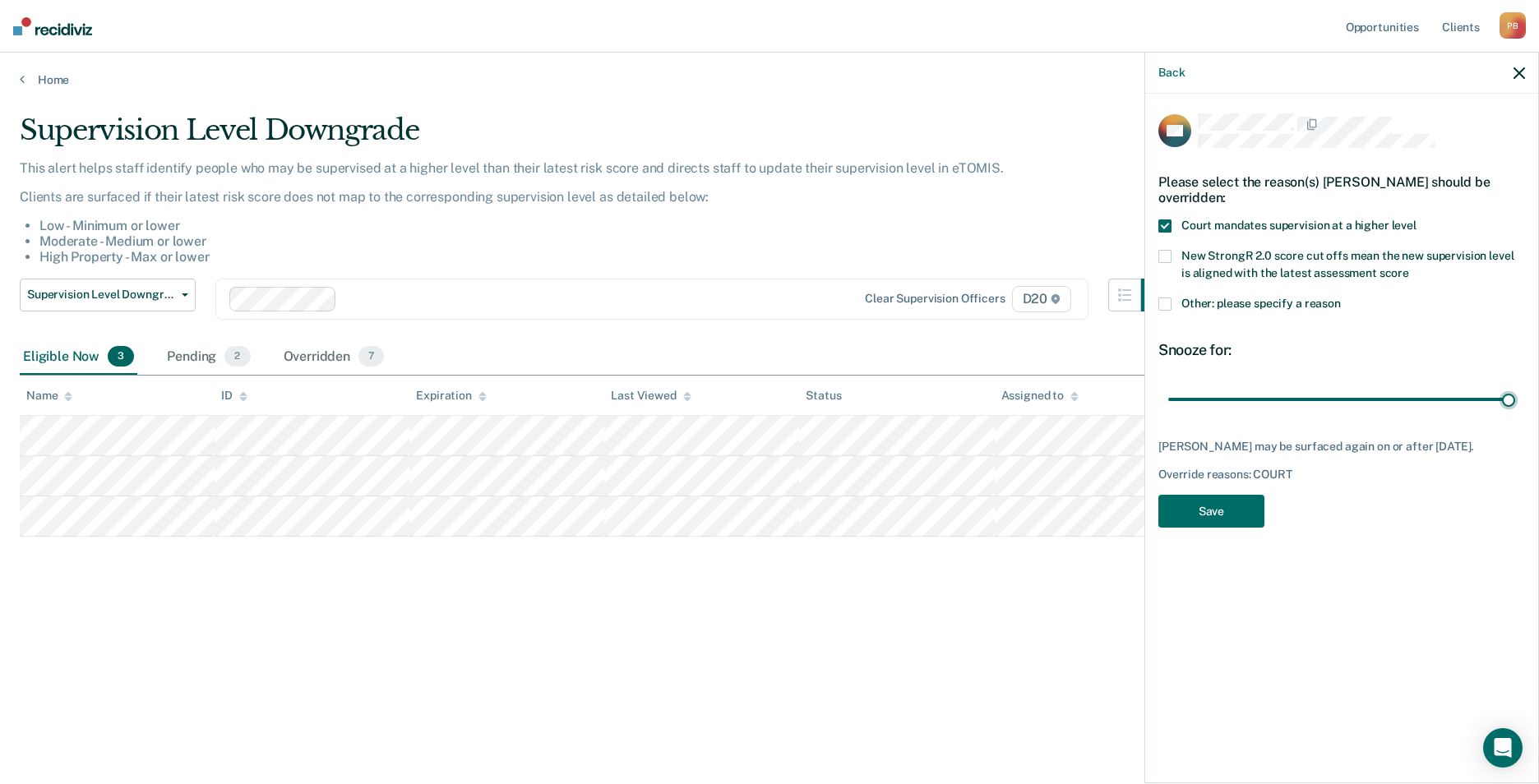 type on "90" 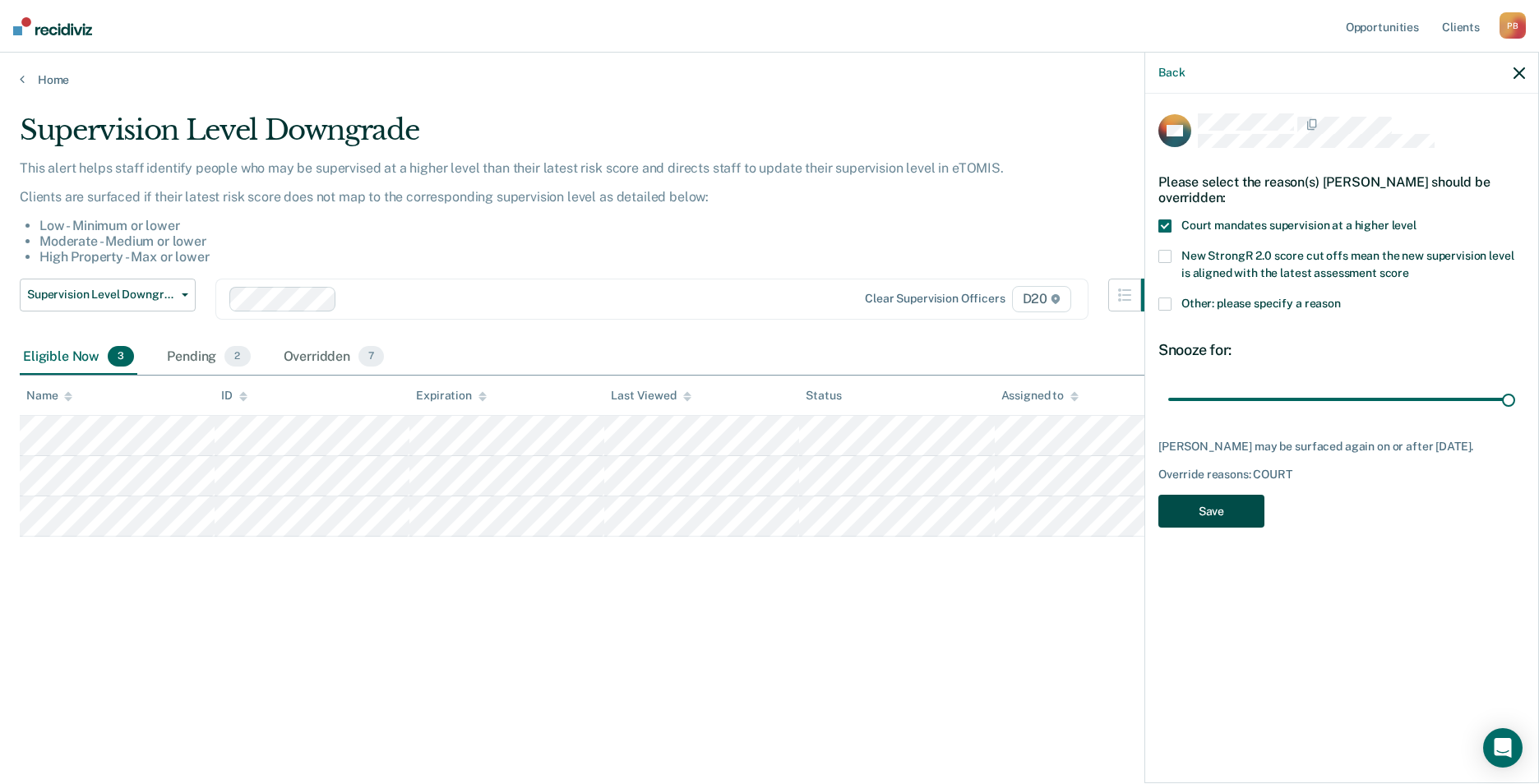 click on "Save" at bounding box center (1211, 511) 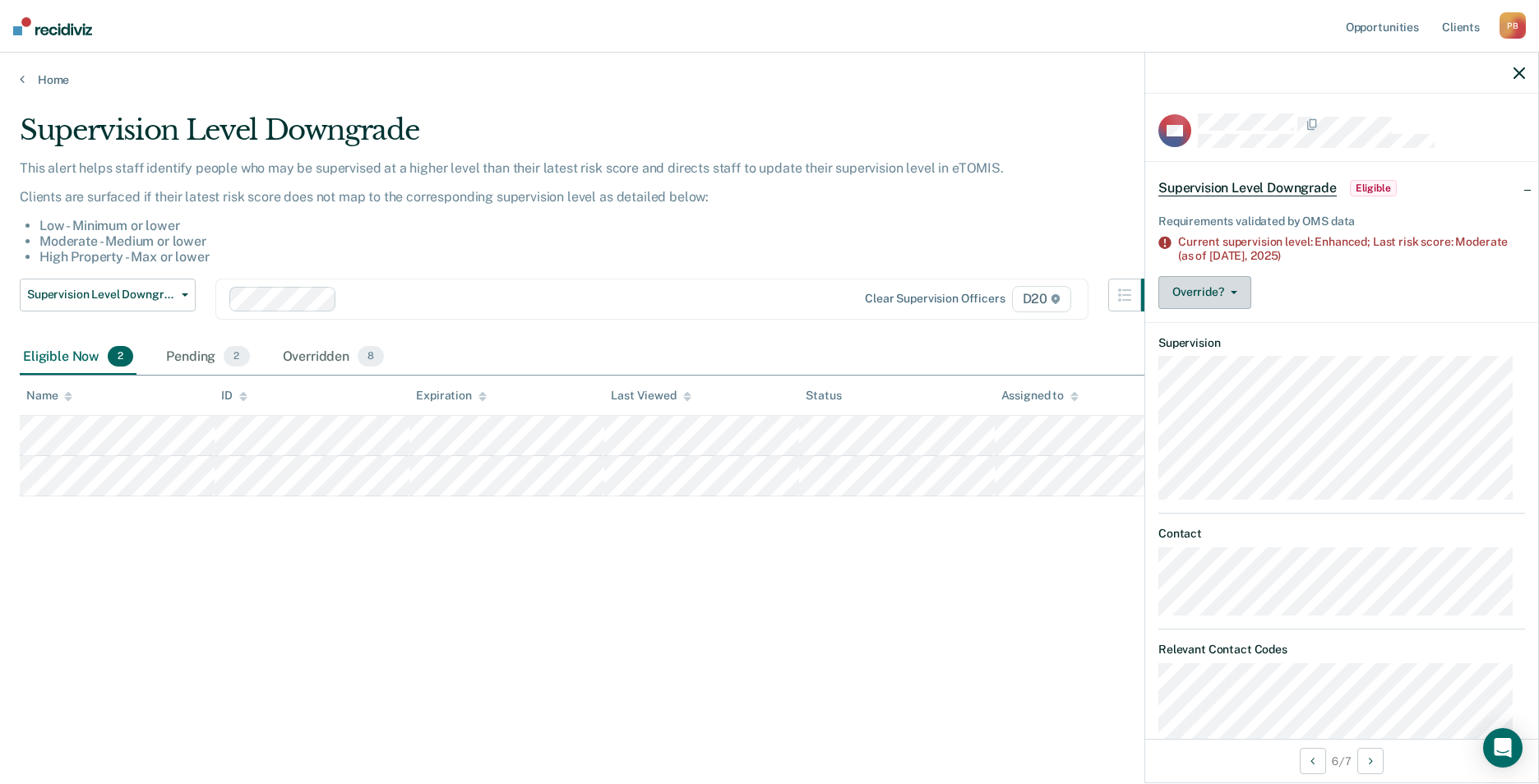 click on "Override?" at bounding box center (1204, 293) 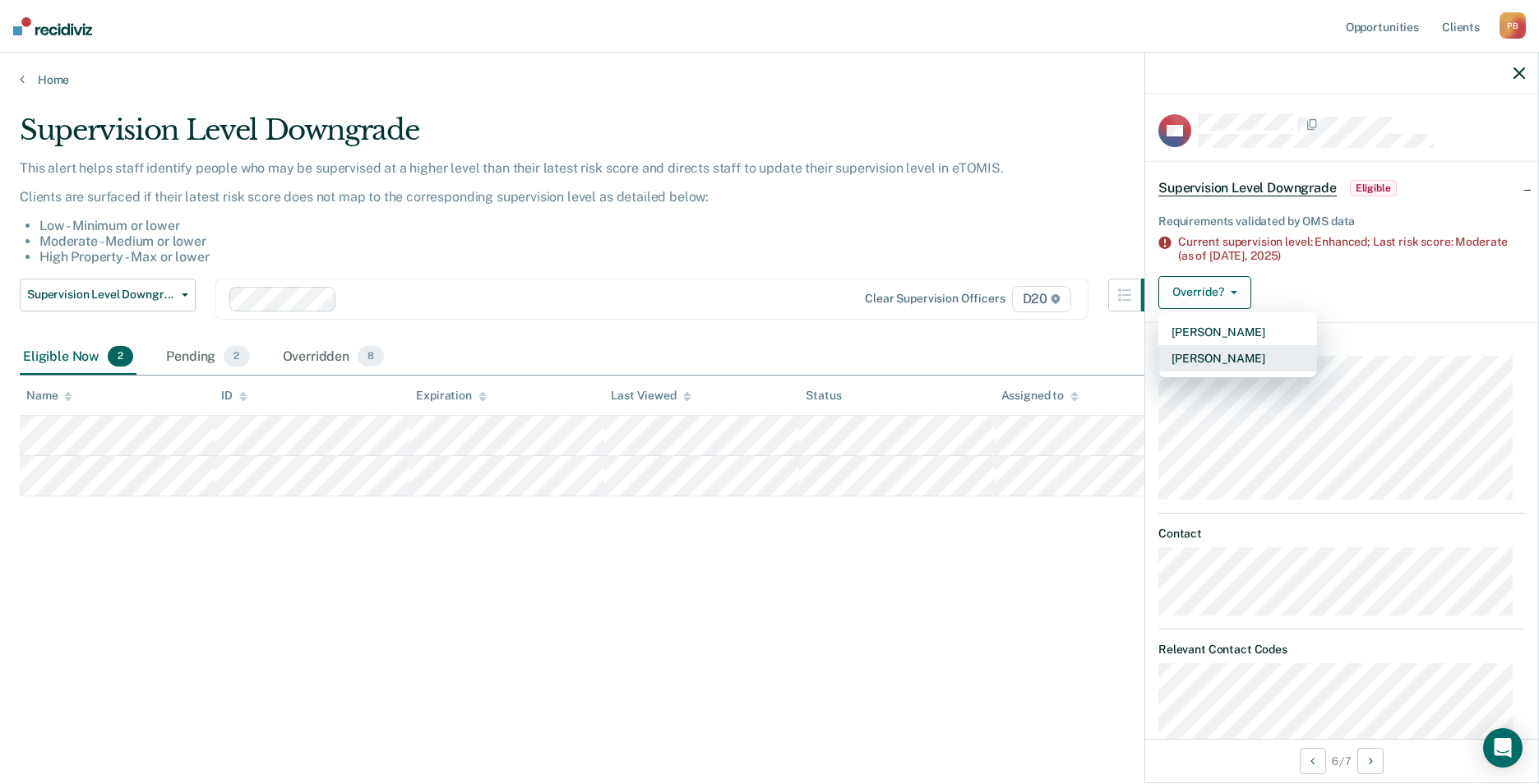 click on "[PERSON_NAME]" at bounding box center (1237, 358) 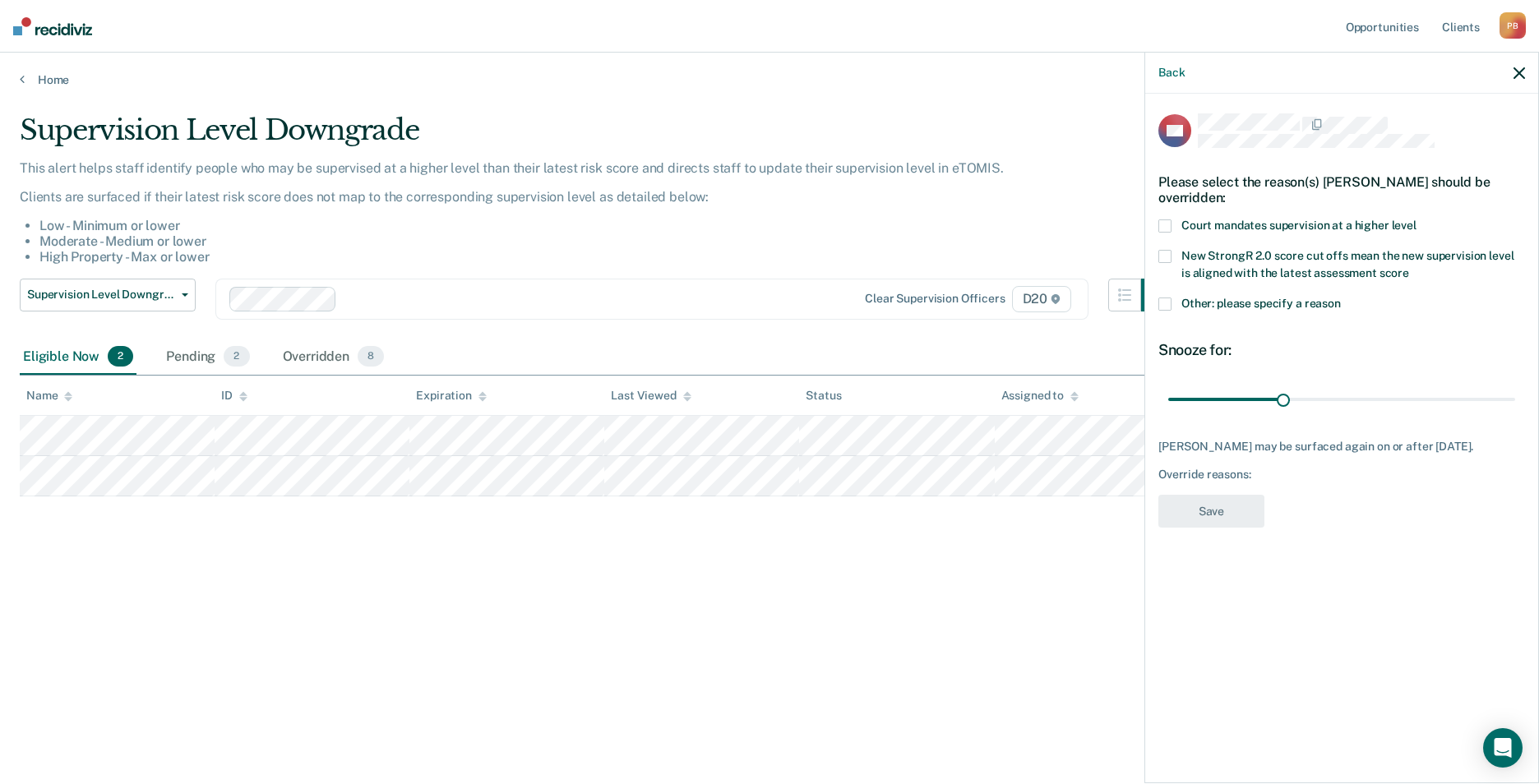 click at bounding box center [1165, 226] 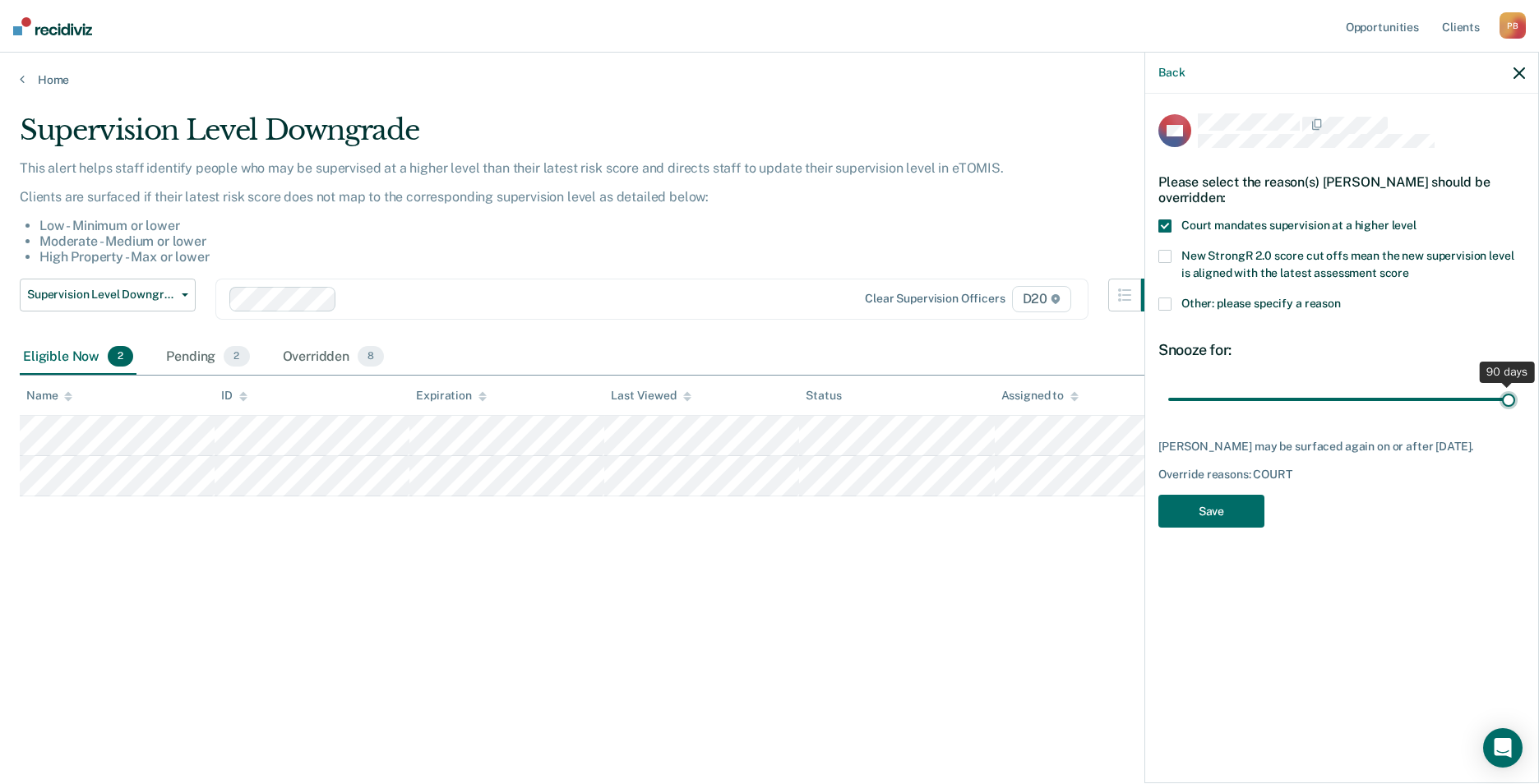 drag, startPoint x: 1276, startPoint y: 396, endPoint x: 1546, endPoint y: 397, distance: 270.00185 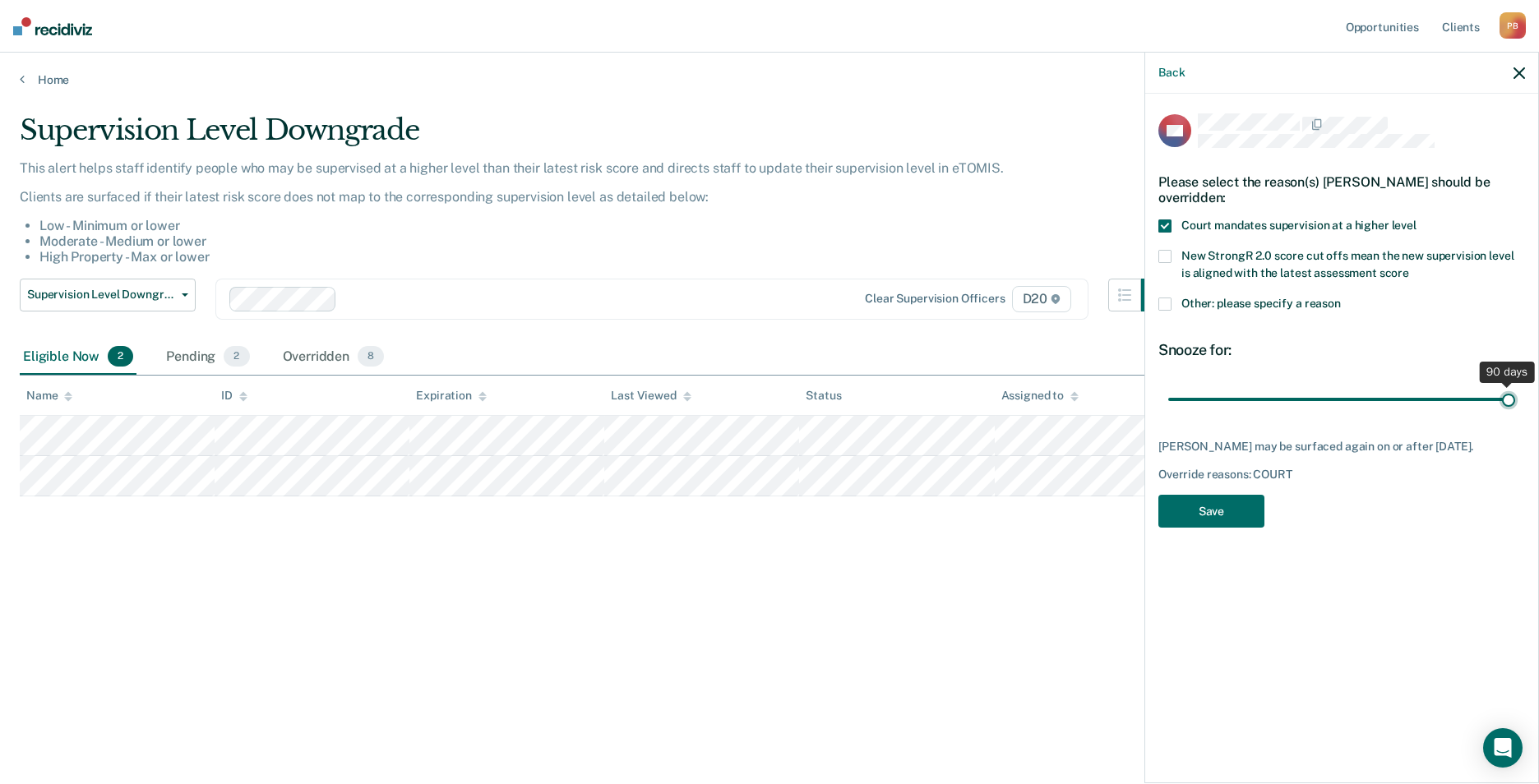 type on "90" 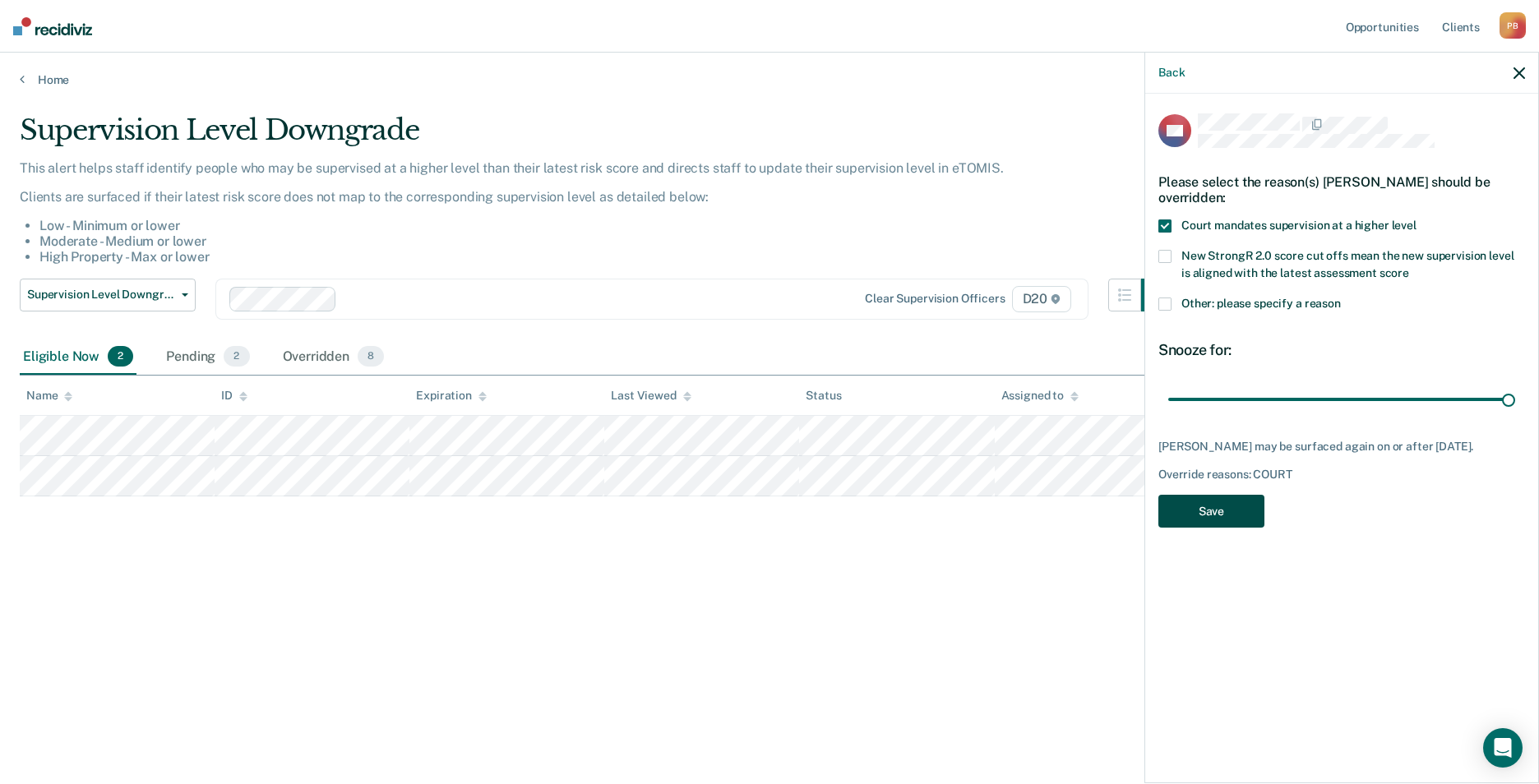 click on "Save" at bounding box center (1211, 511) 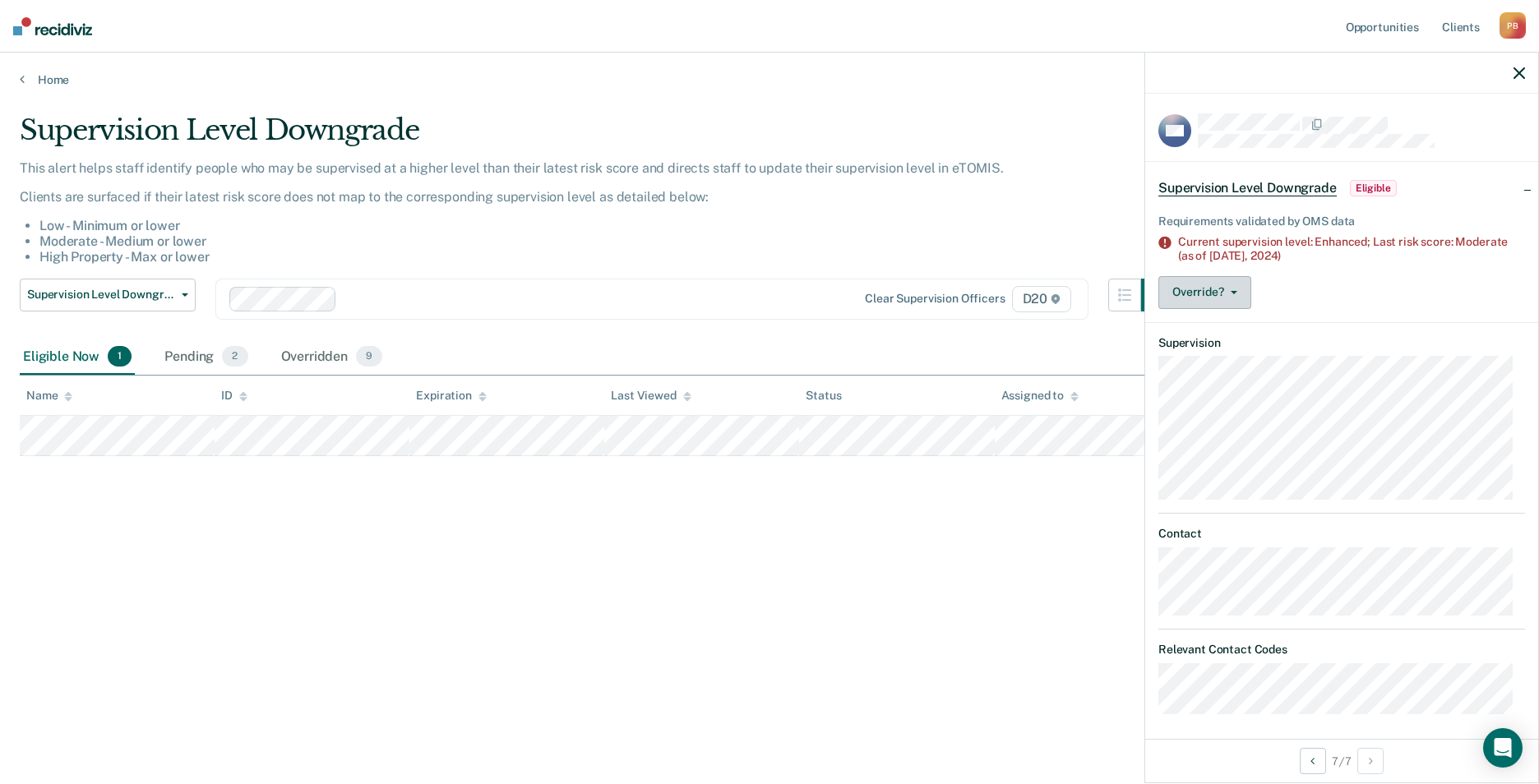 click on "Override?" at bounding box center (1204, 293) 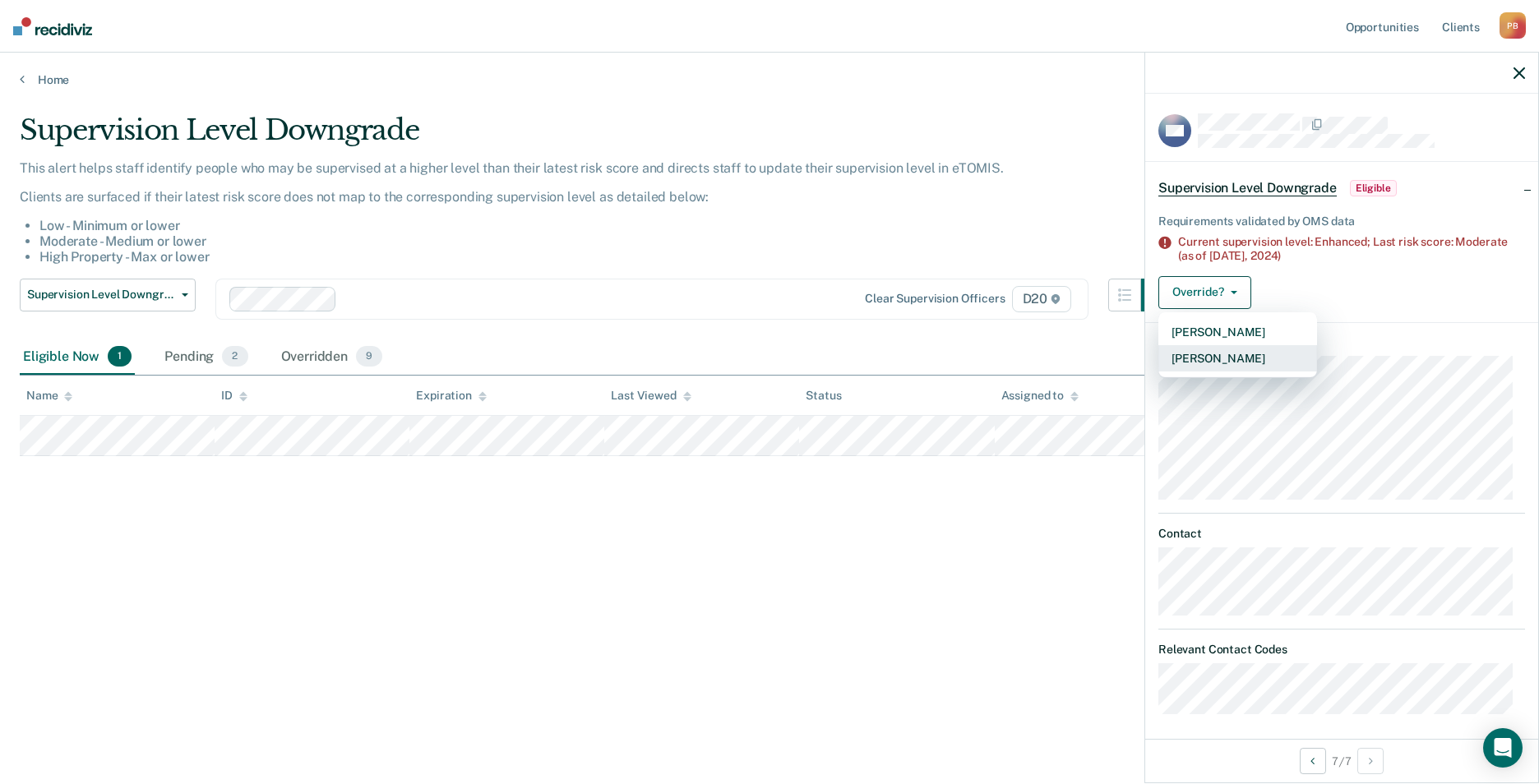 click on "[PERSON_NAME]" at bounding box center [1237, 358] 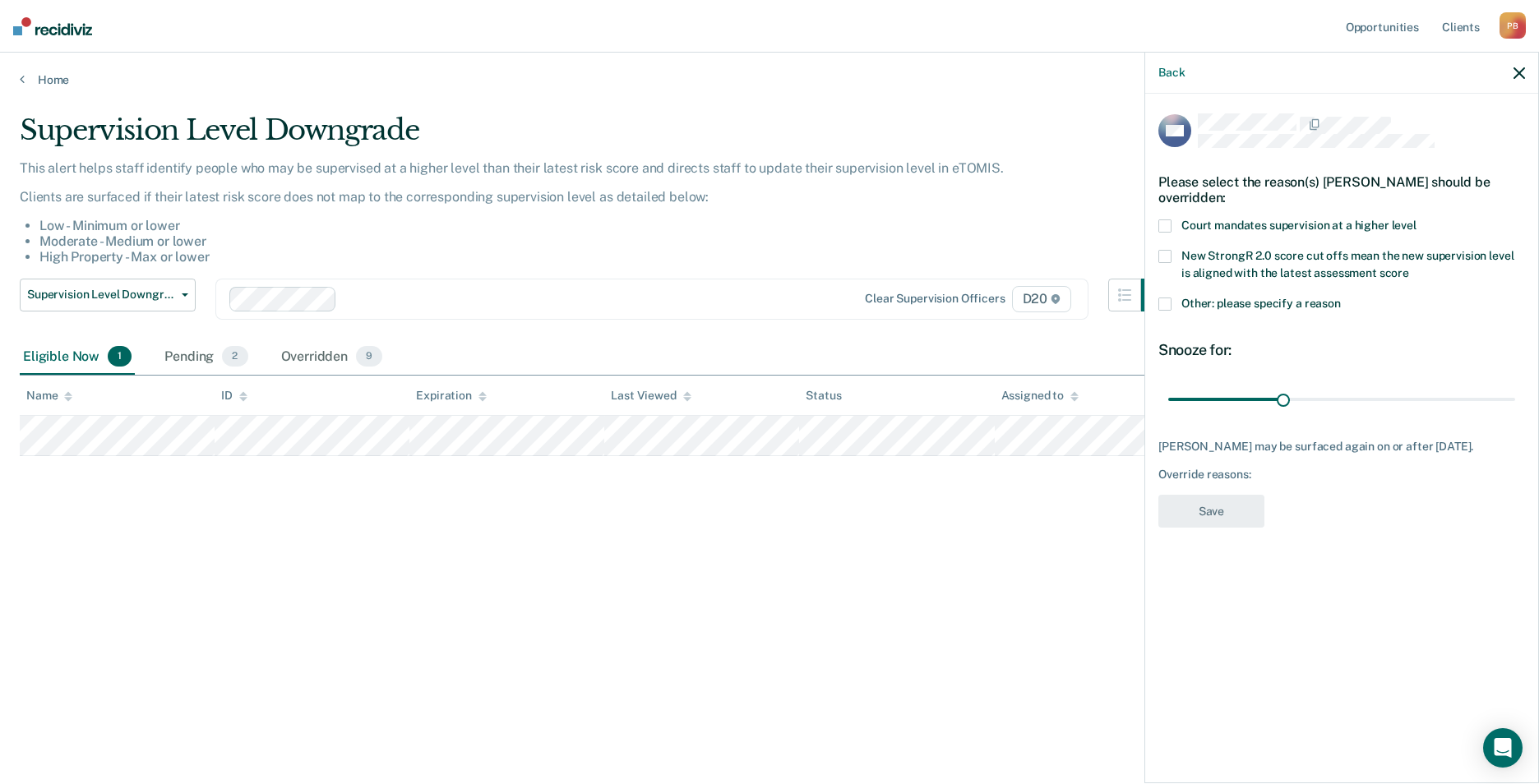 click at bounding box center (1165, 226) 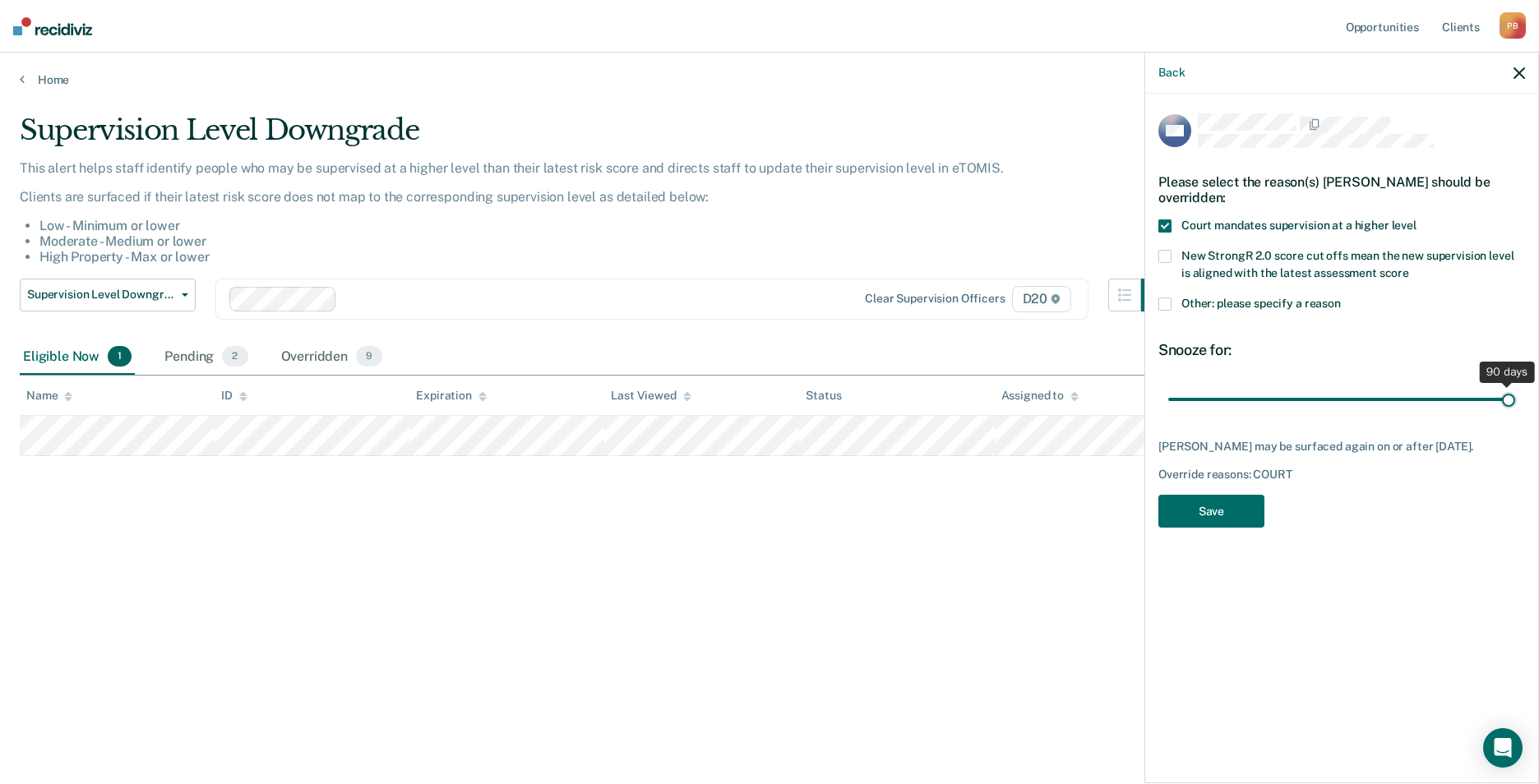 drag, startPoint x: 1278, startPoint y: 398, endPoint x: 1574, endPoint y: 411, distance: 296.28534 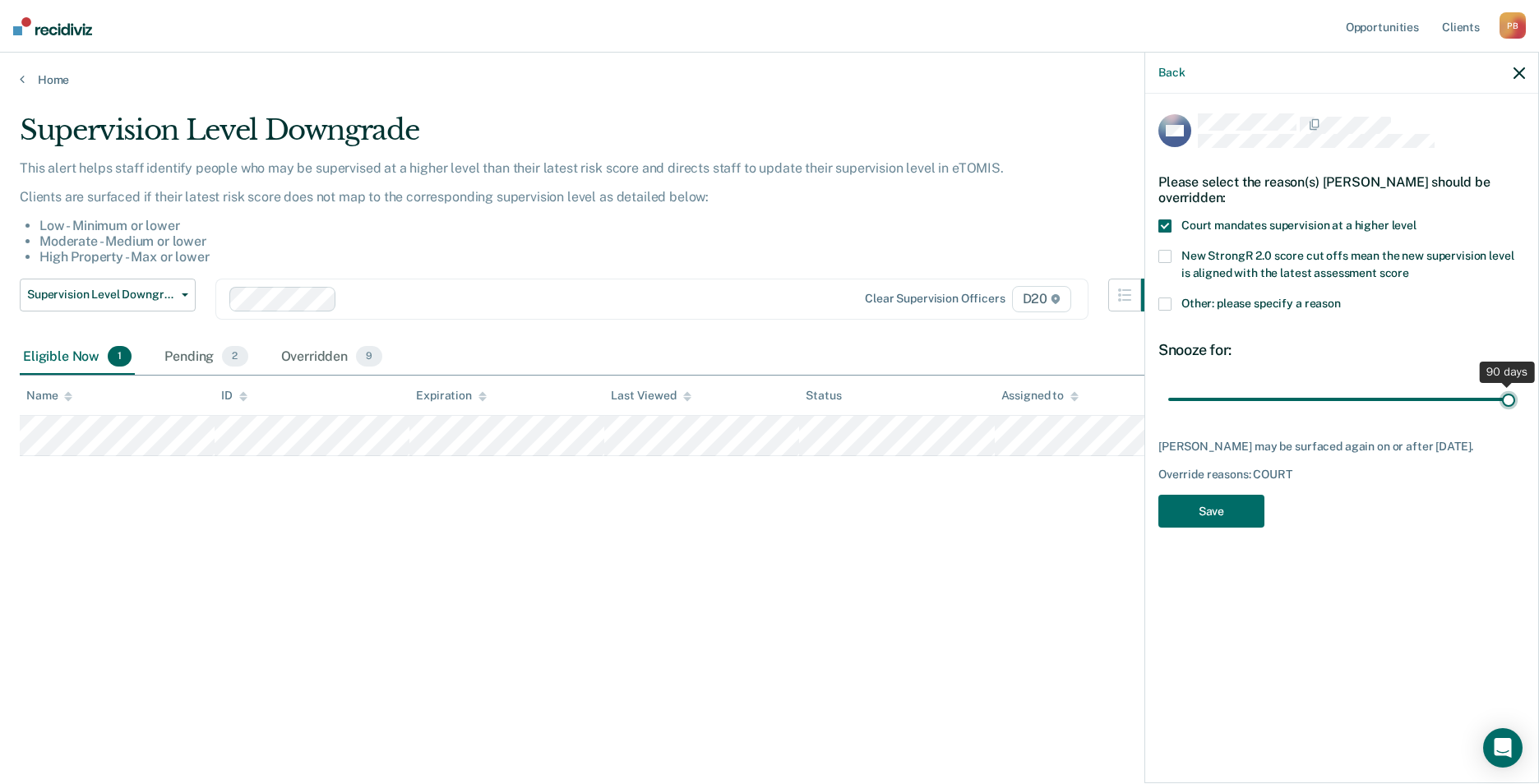 type on "90" 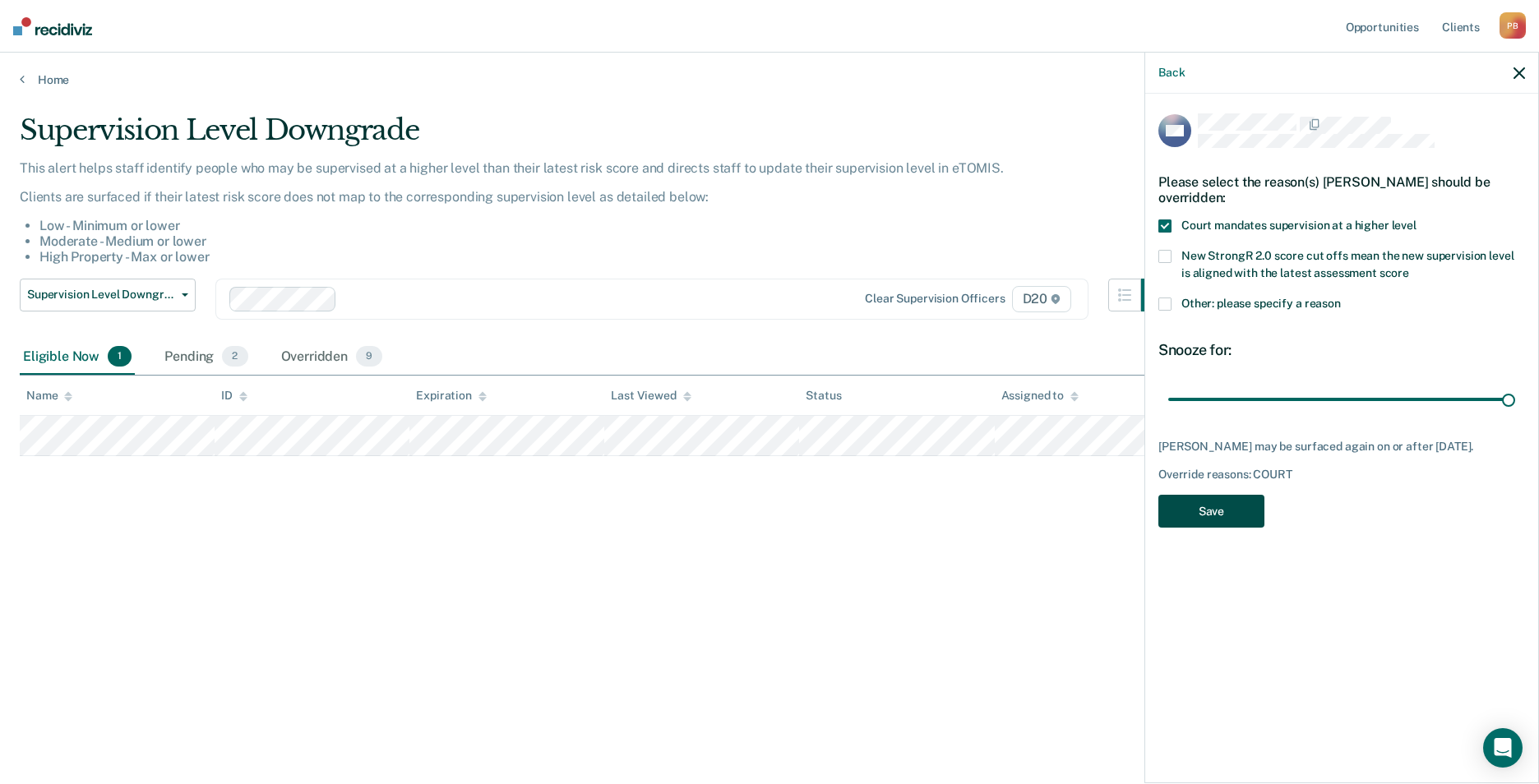 click on "Save" at bounding box center [1211, 511] 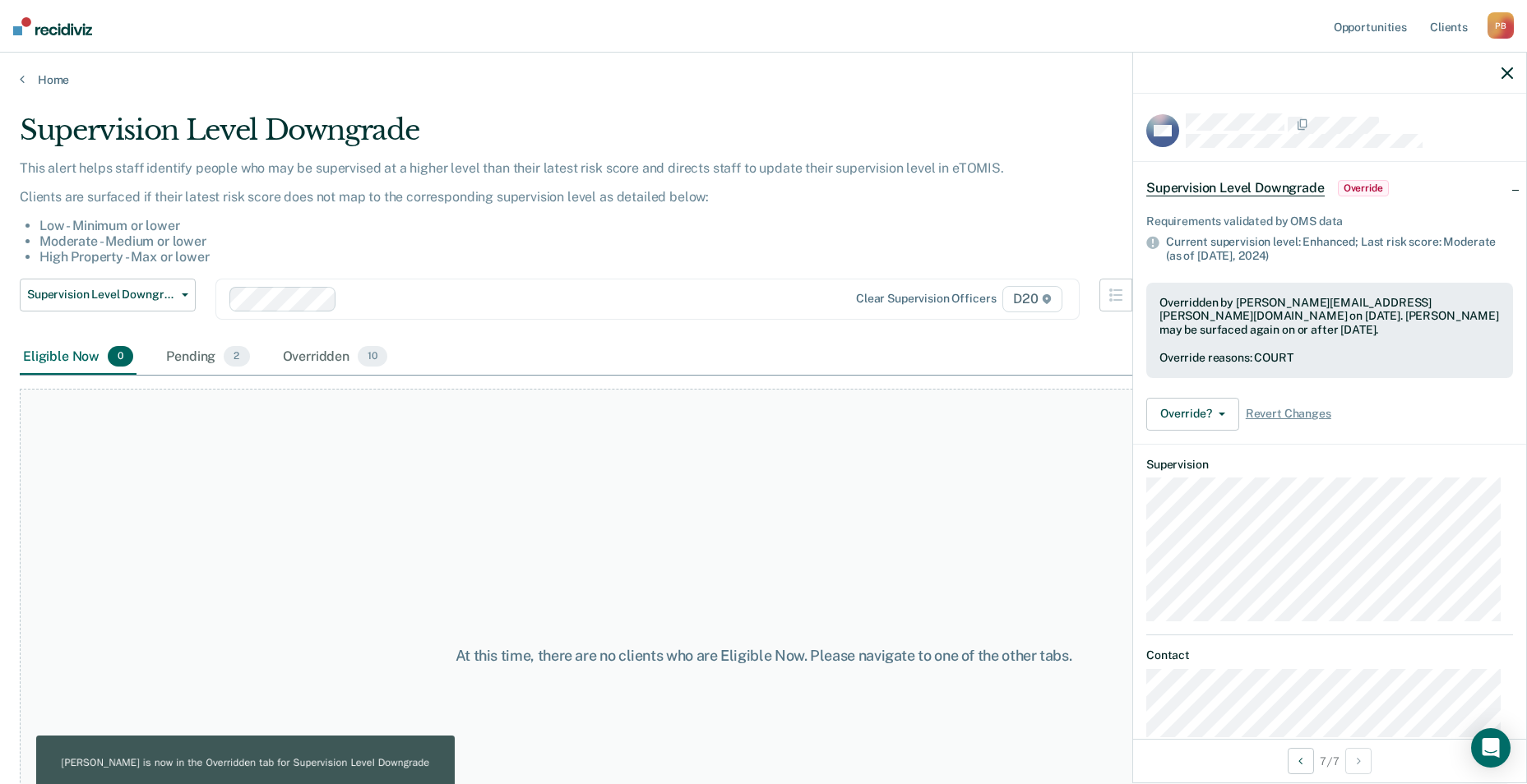 click on "At this time, there are no clients who are Eligible Now. Please navigate to one of the other tabs." at bounding box center [763, 656] 